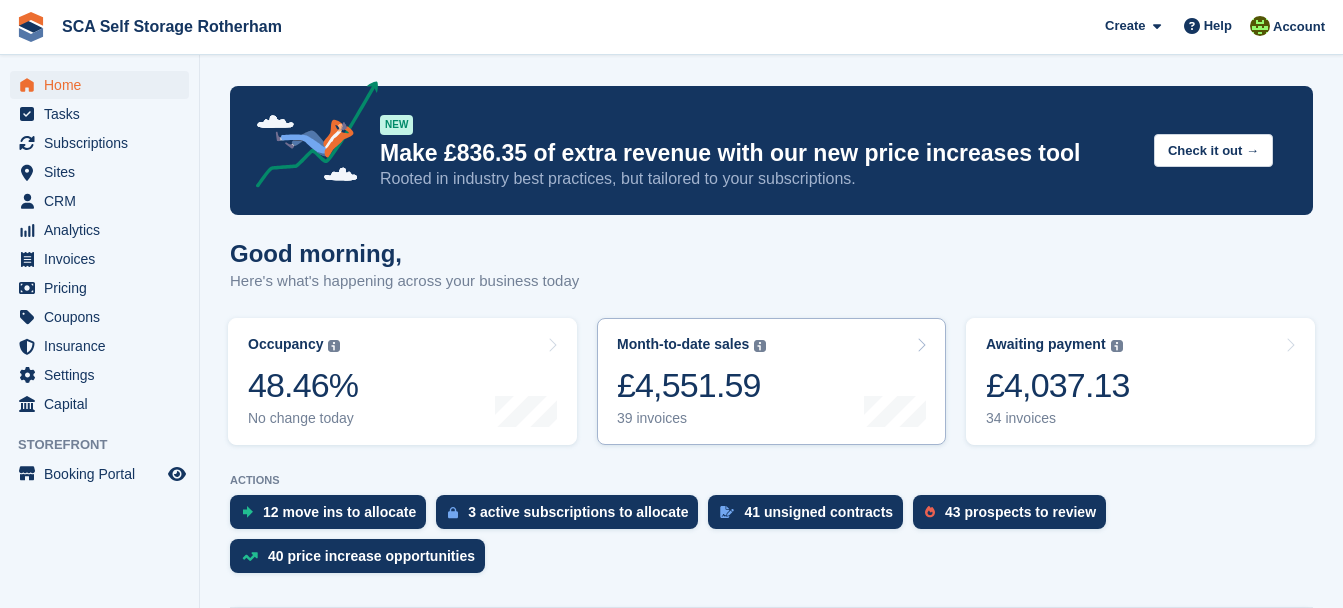 scroll, scrollTop: 0, scrollLeft: 0, axis: both 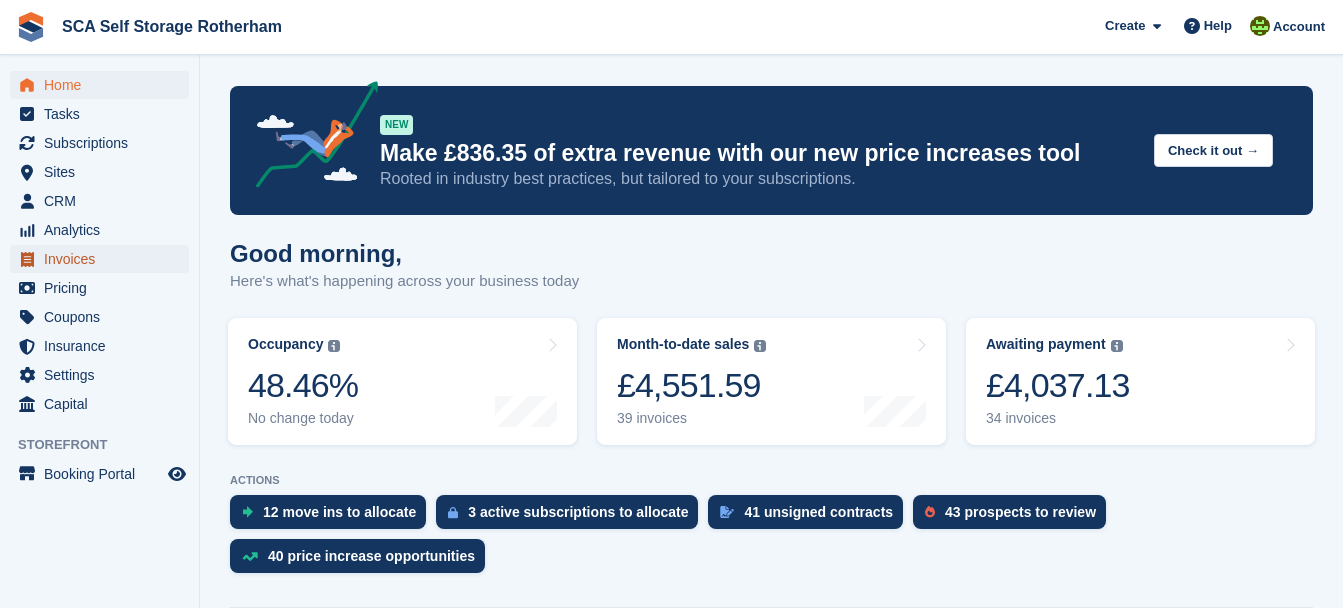 click on "Invoices" at bounding box center (104, 259) 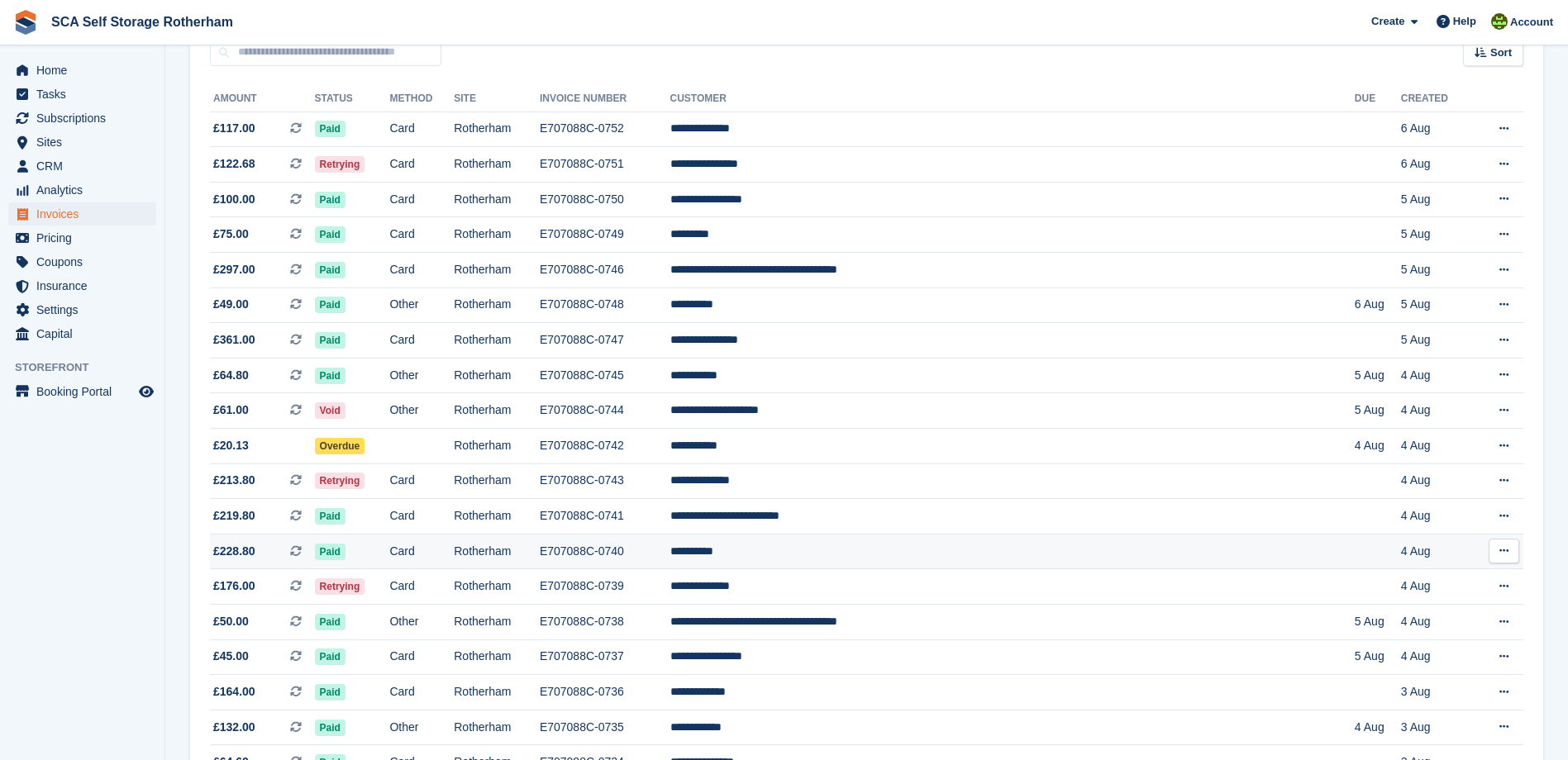scroll, scrollTop: 0, scrollLeft: 0, axis: both 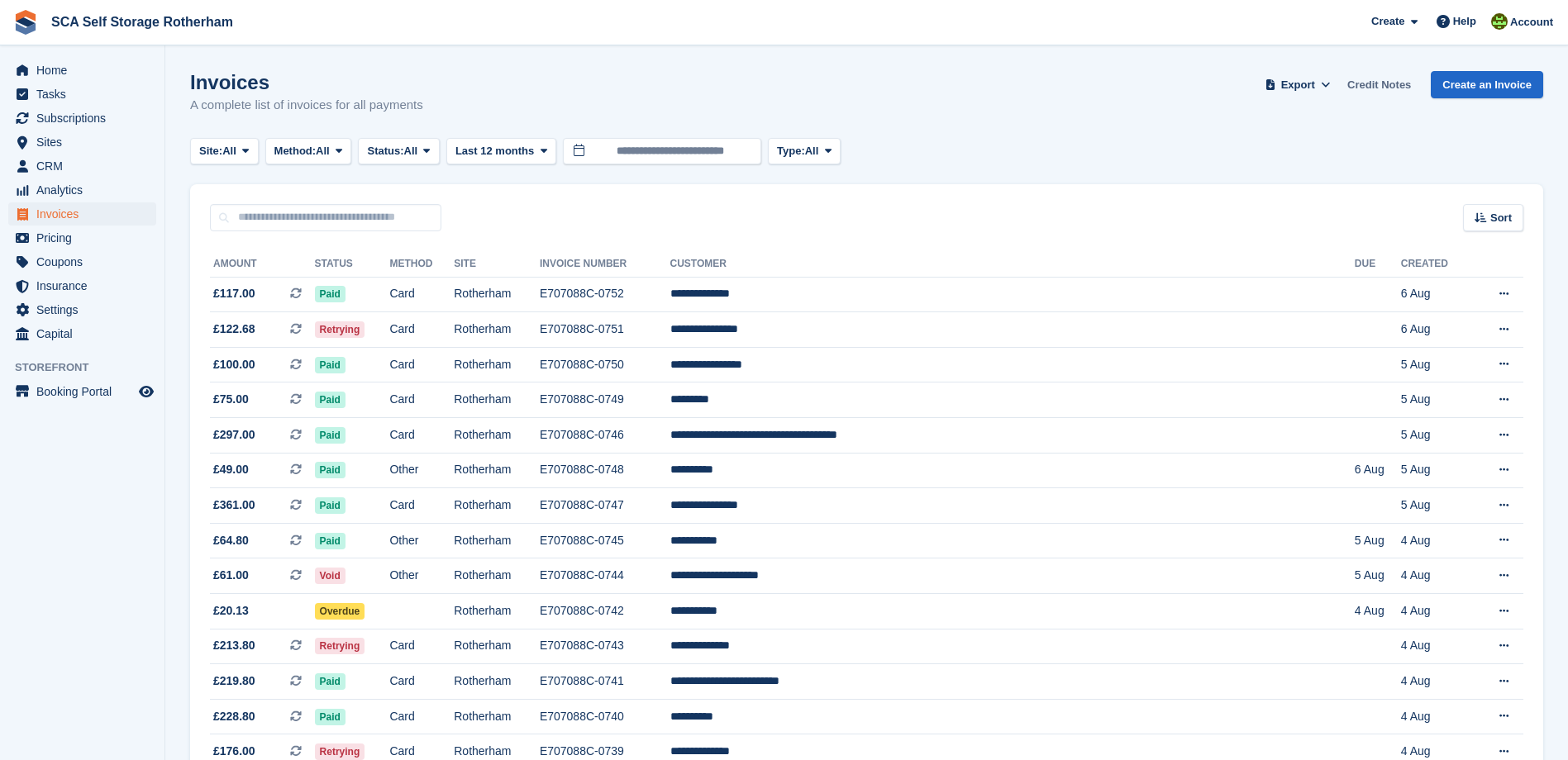 click on "Credit Notes" at bounding box center (1379, 84) 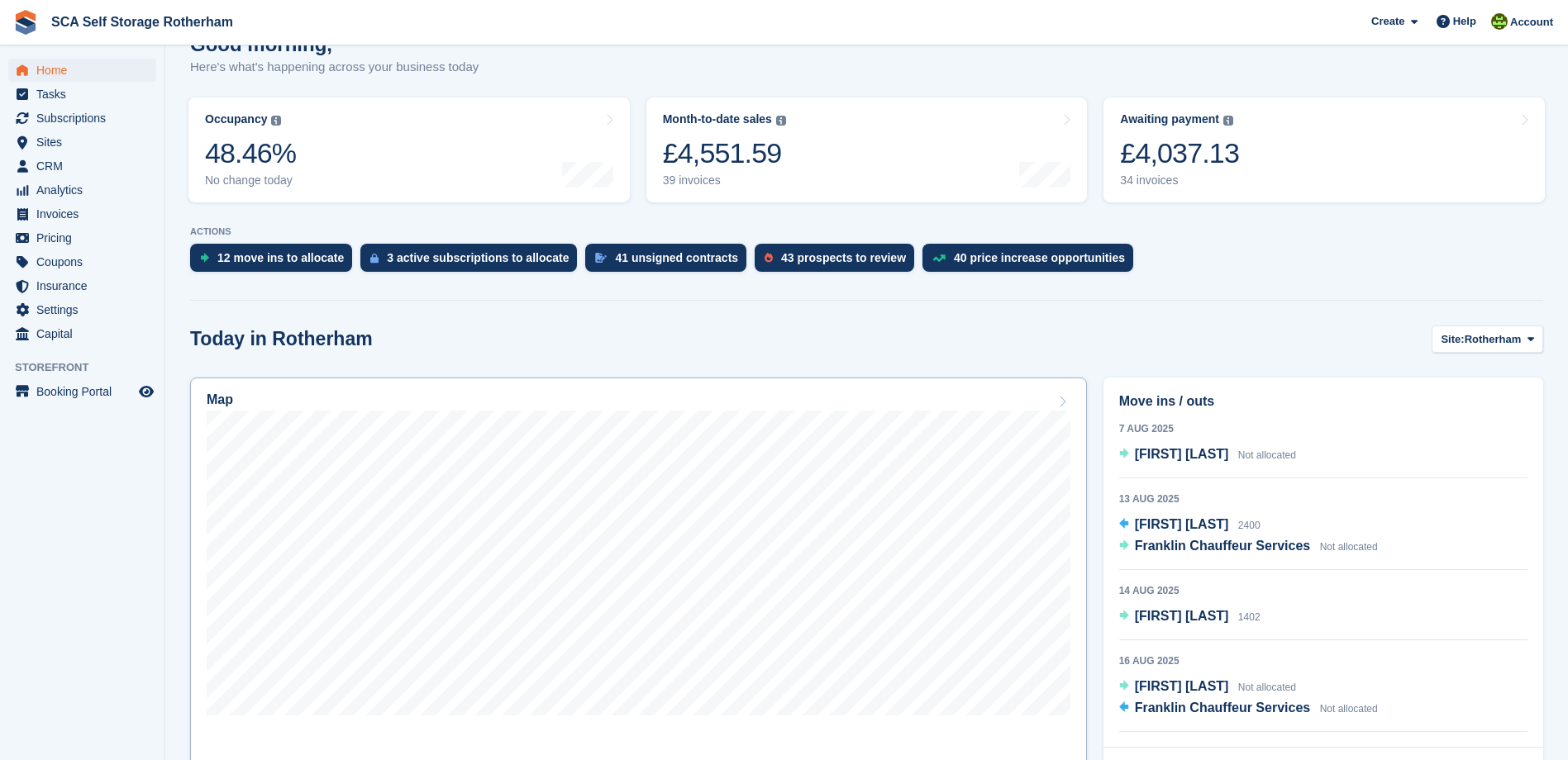 scroll, scrollTop: 0, scrollLeft: 0, axis: both 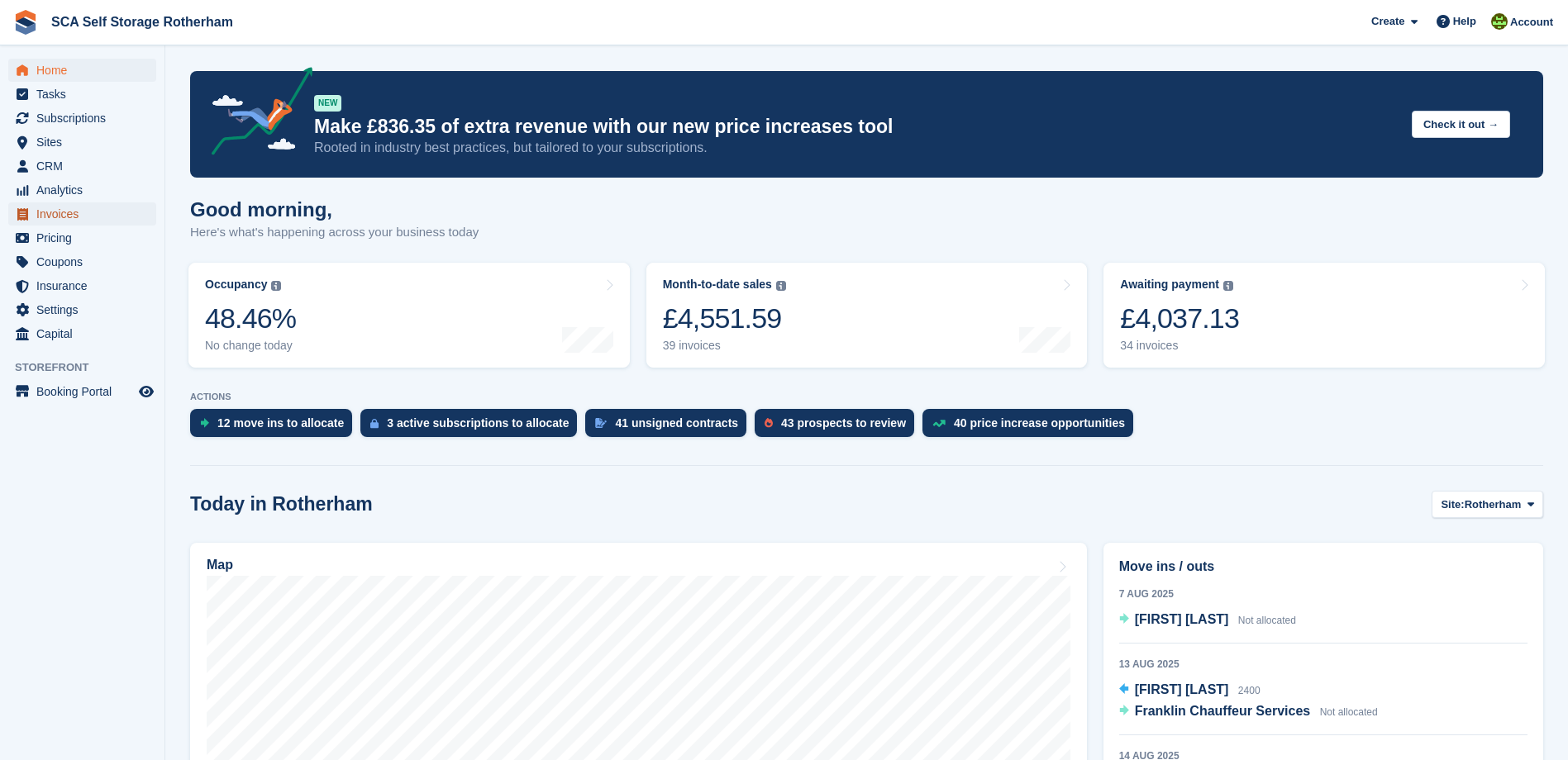 click on "Invoices" at bounding box center (86, 214) 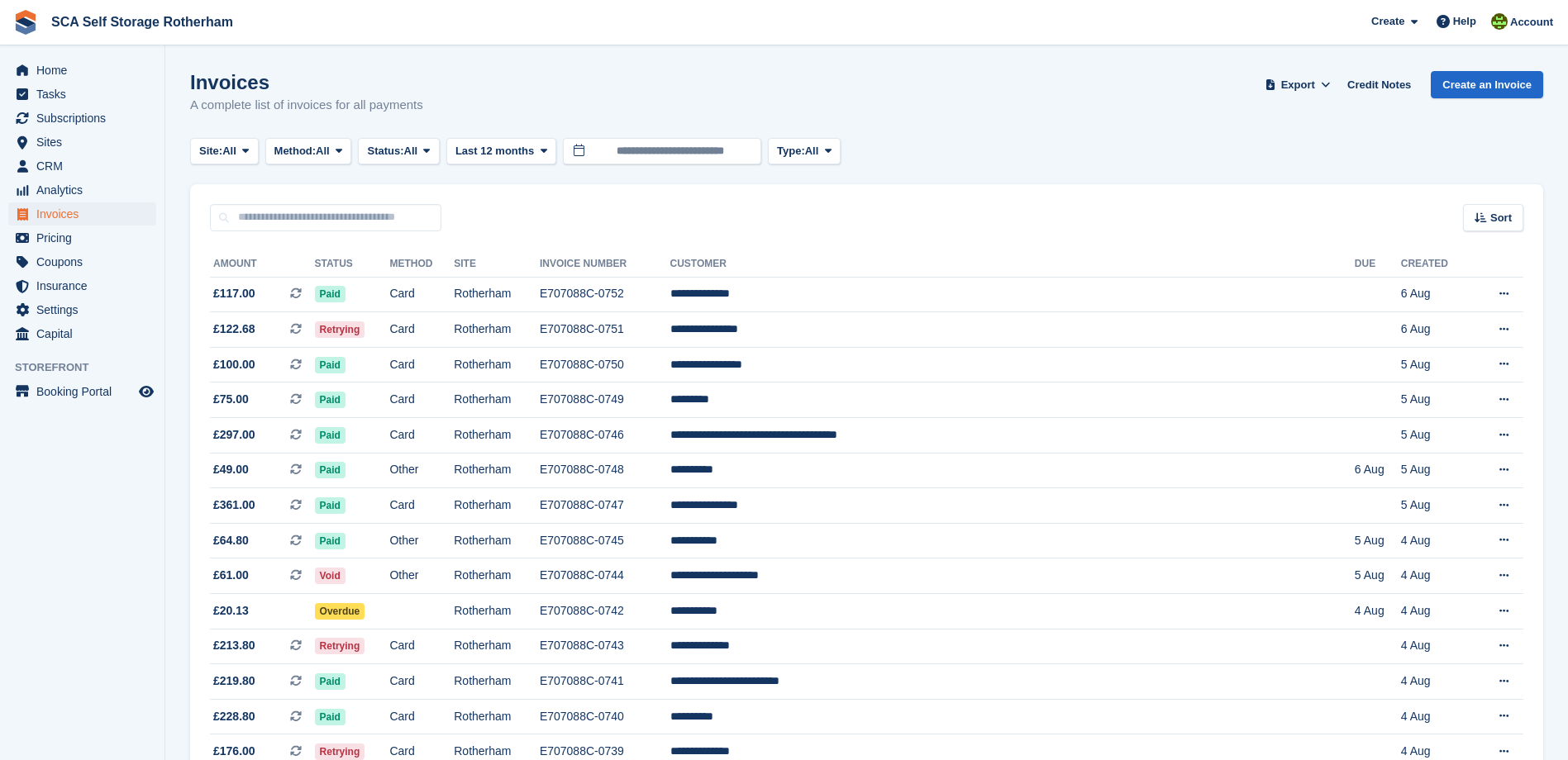 scroll, scrollTop: 0, scrollLeft: 0, axis: both 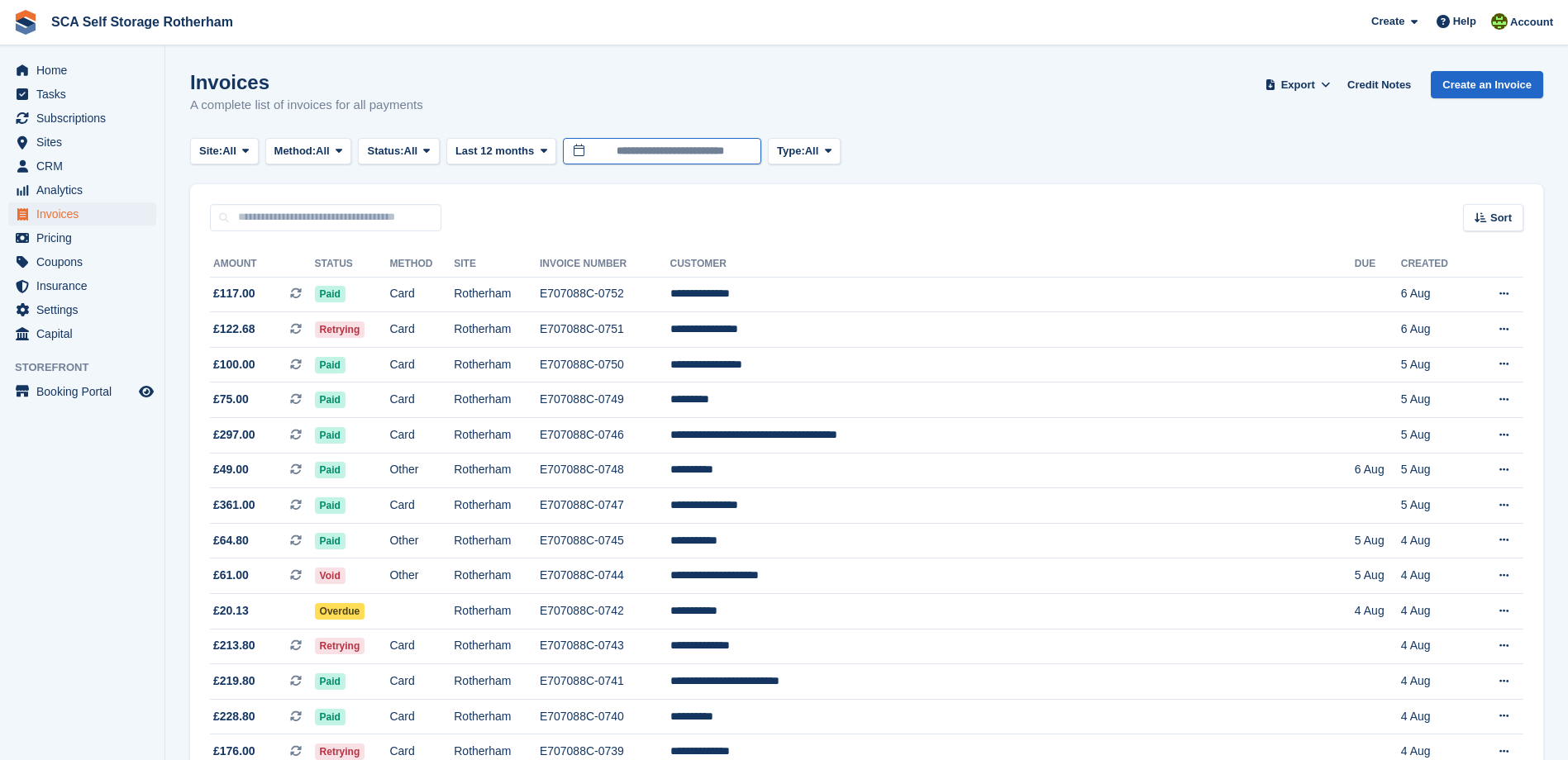 click on "**********" at bounding box center (662, 151) 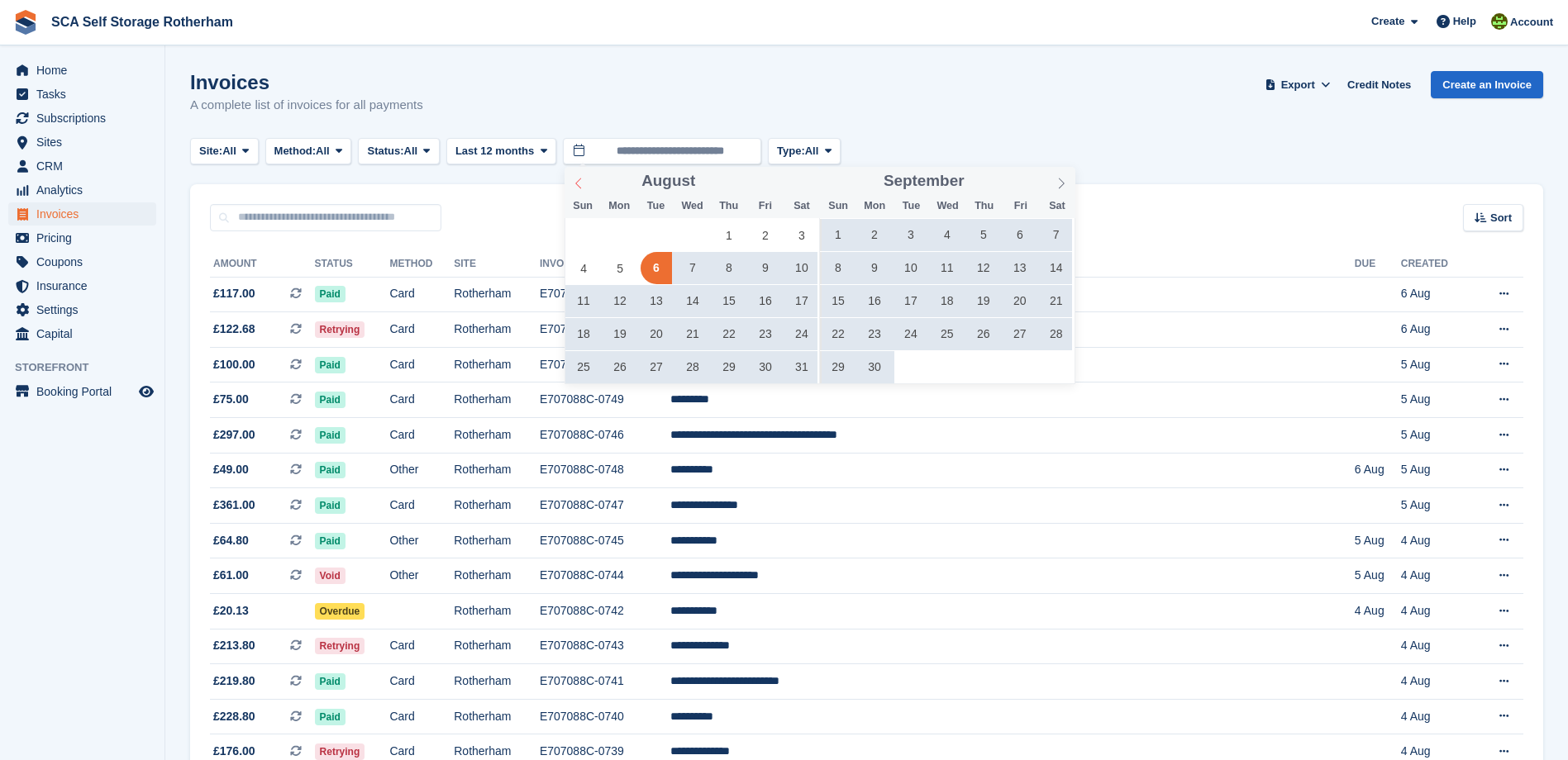 click 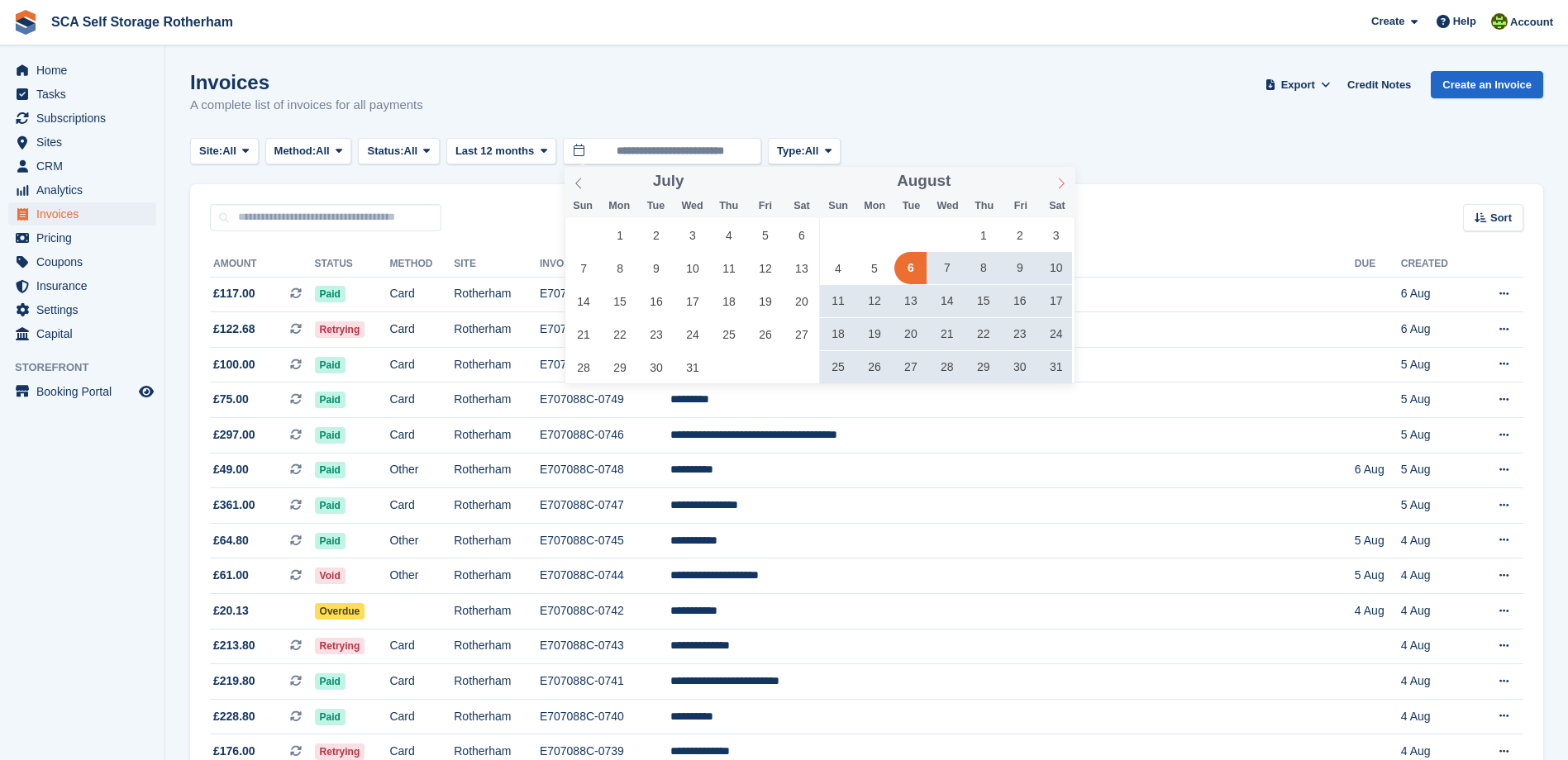 click at bounding box center (1061, 181) 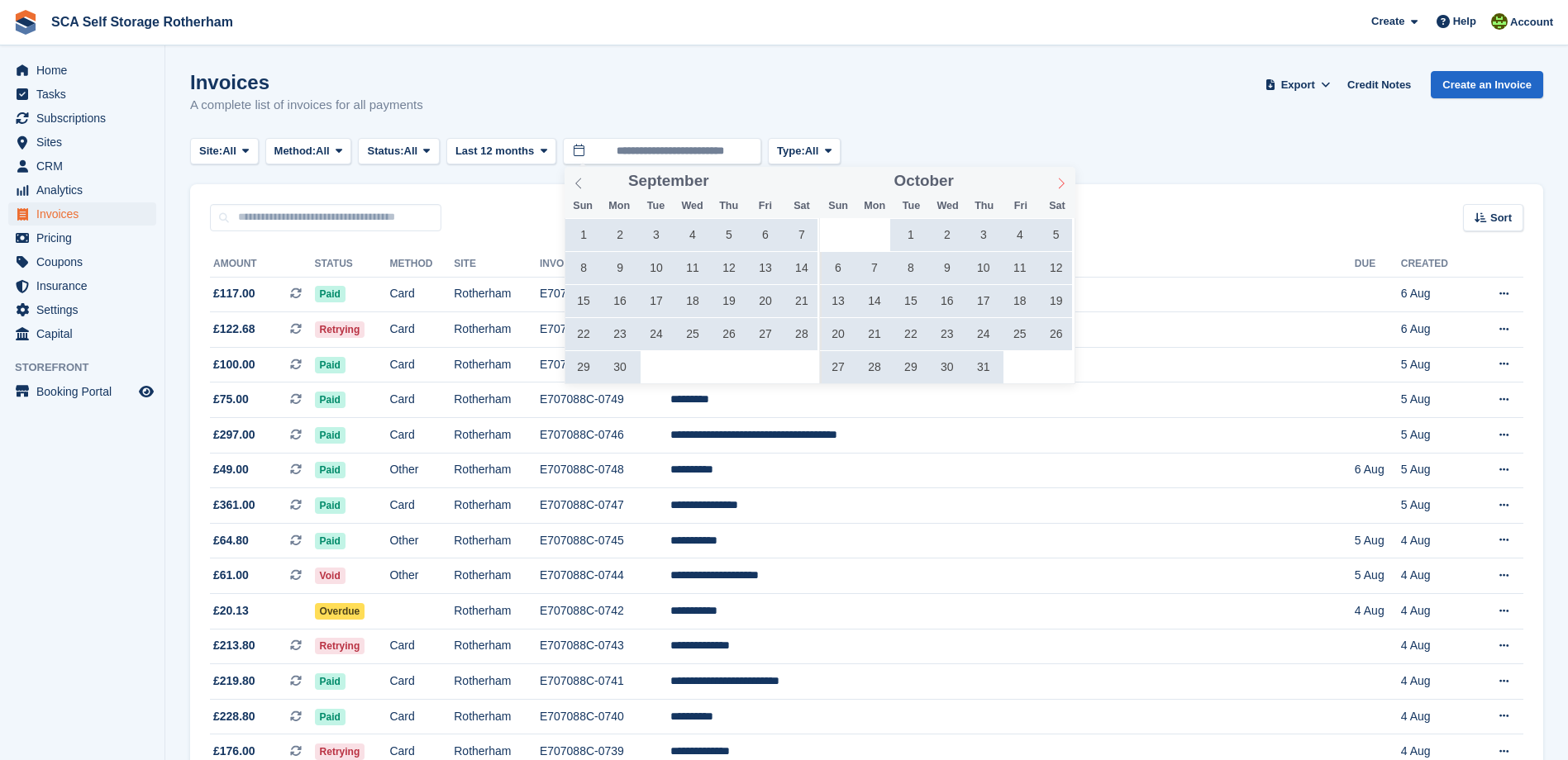 click at bounding box center [1061, 181] 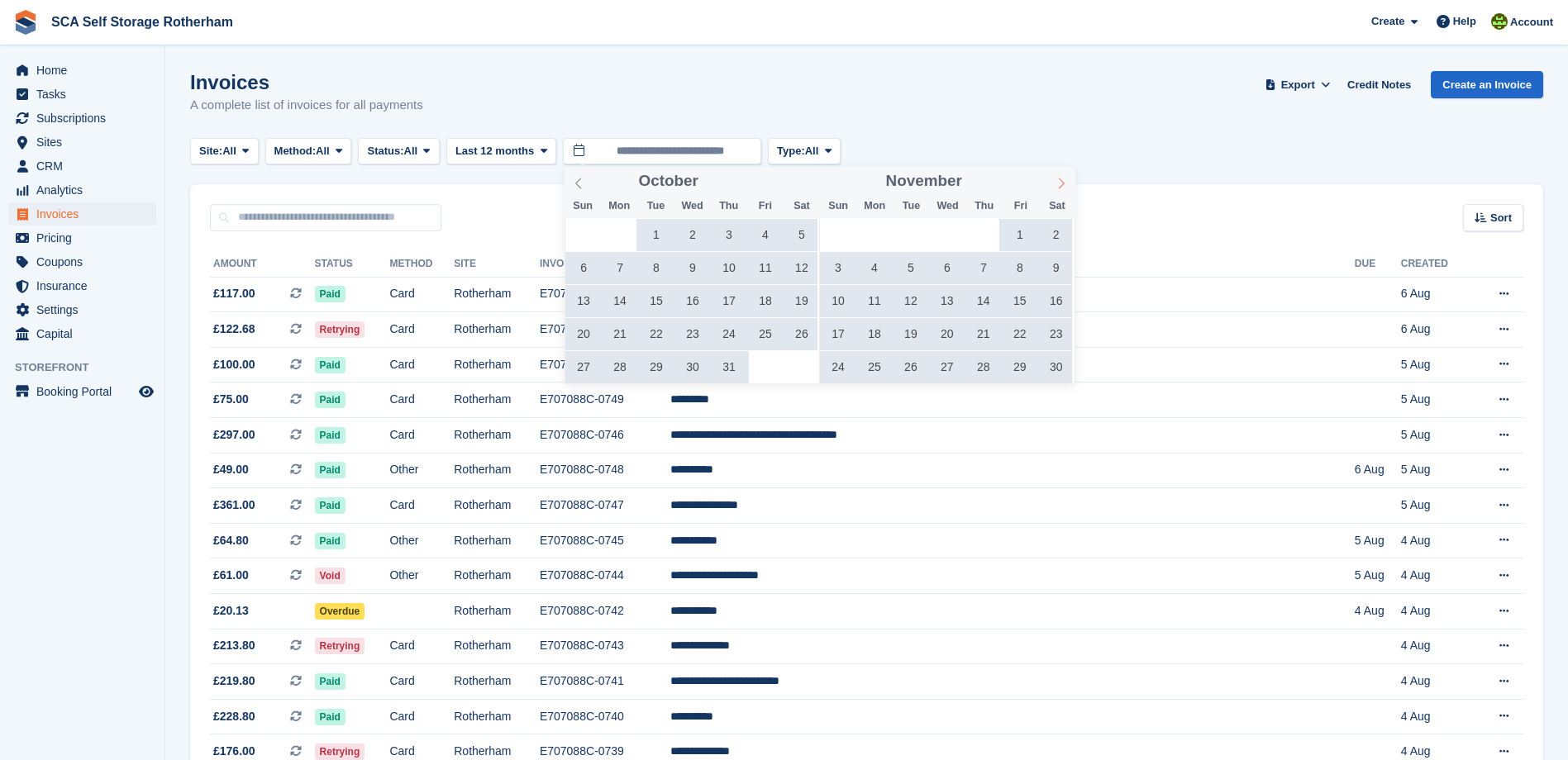 click at bounding box center (1061, 181) 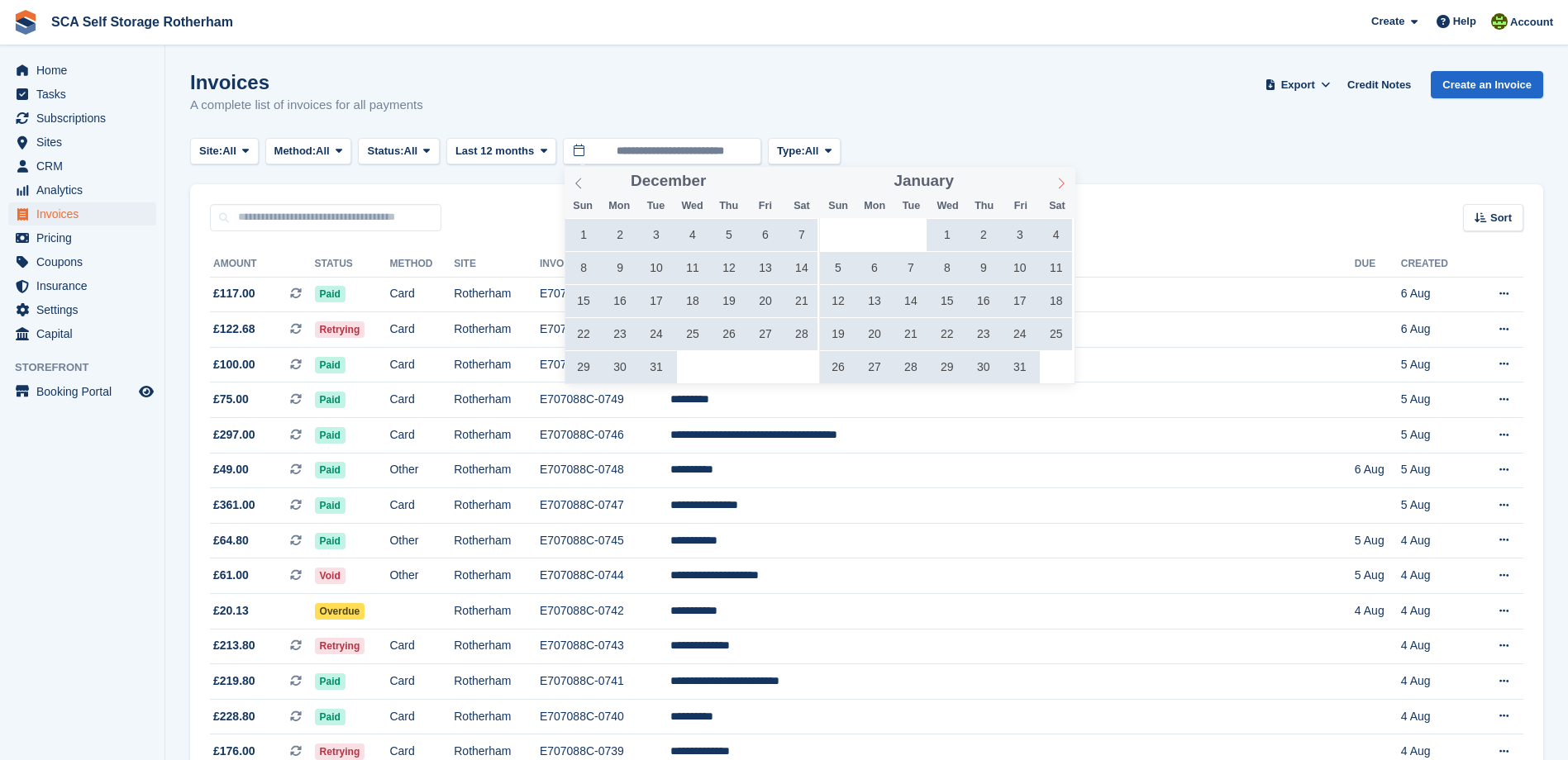 click at bounding box center [1061, 181] 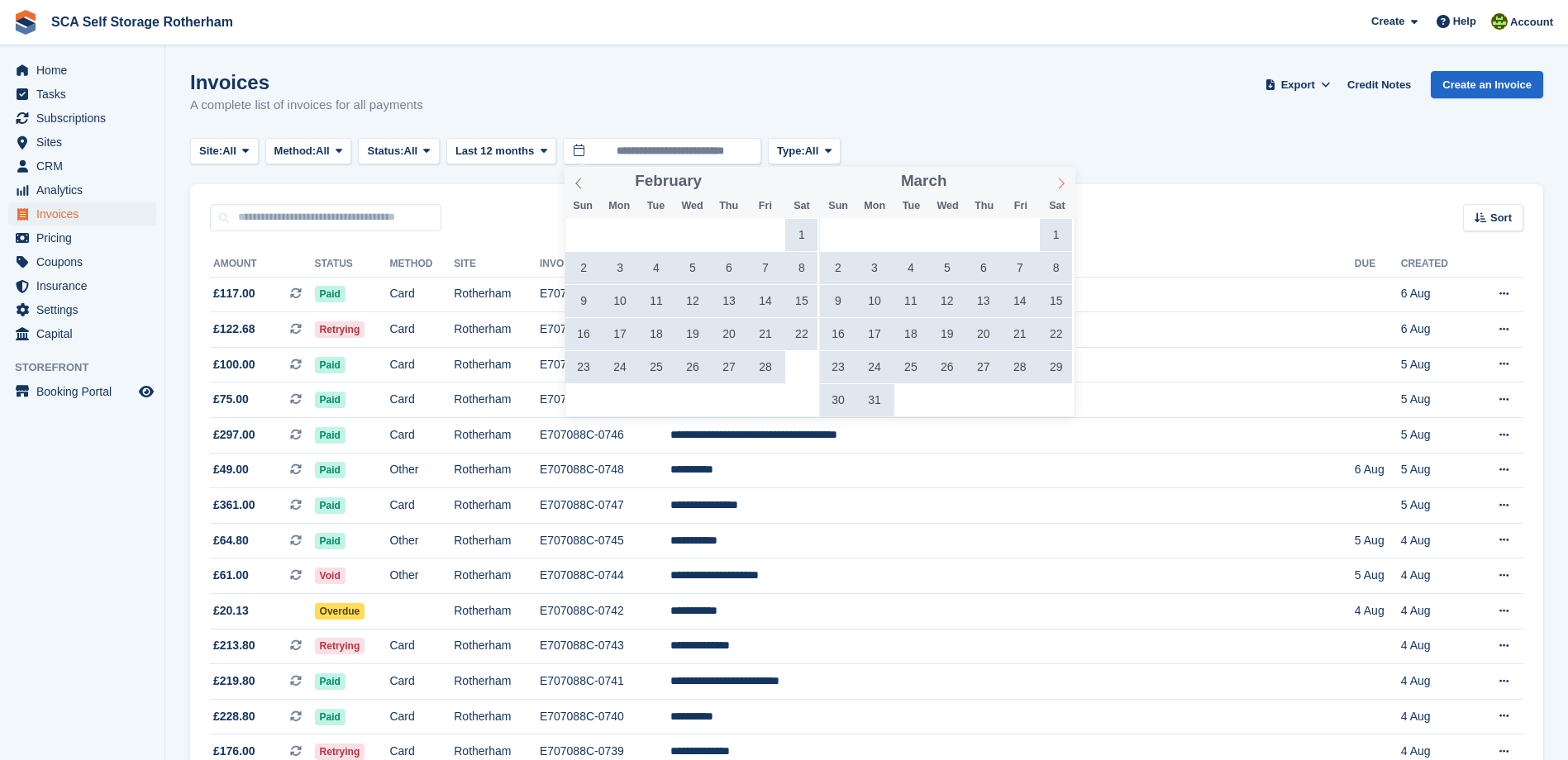 click at bounding box center (1061, 181) 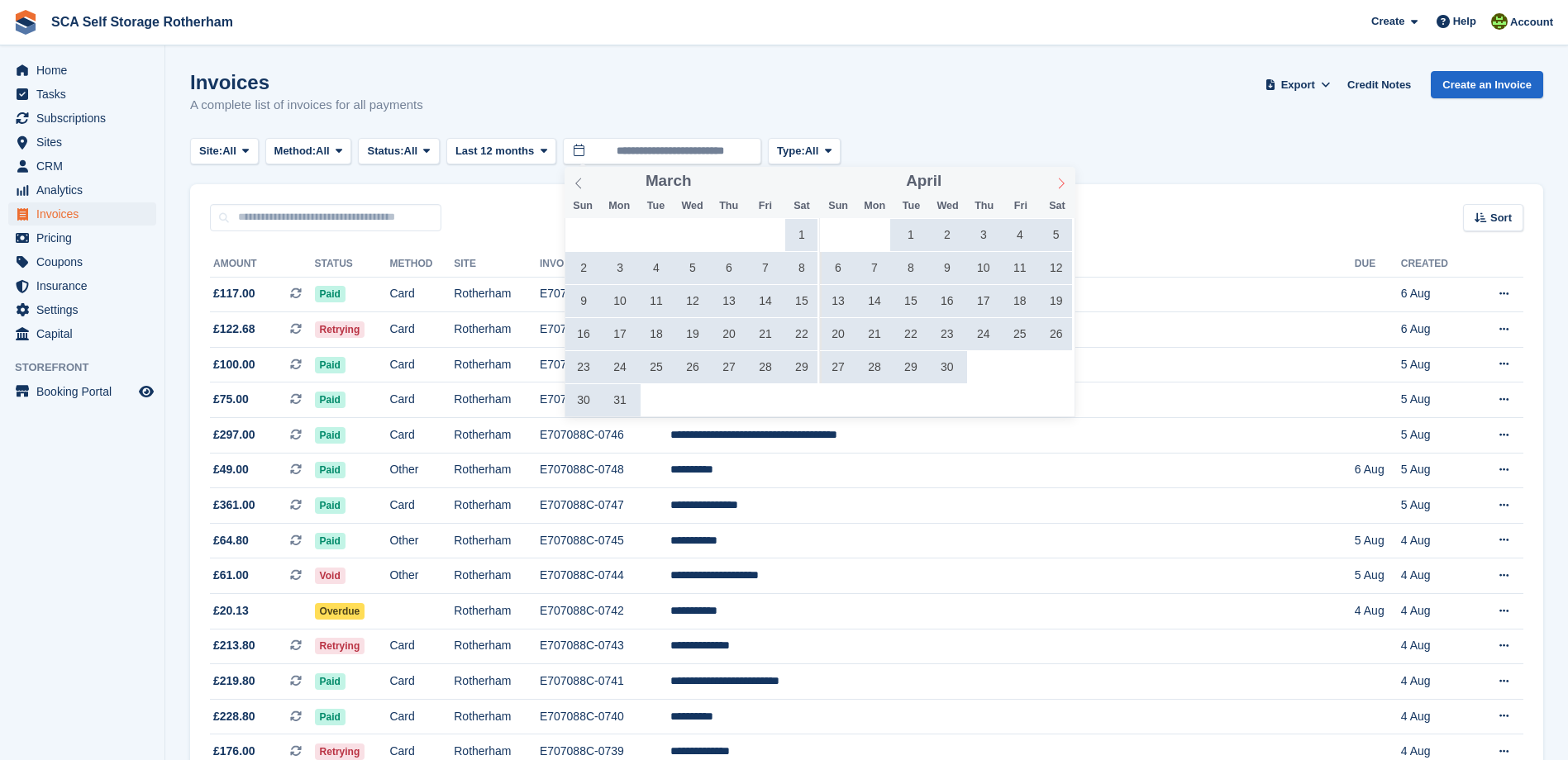 click at bounding box center [1061, 181] 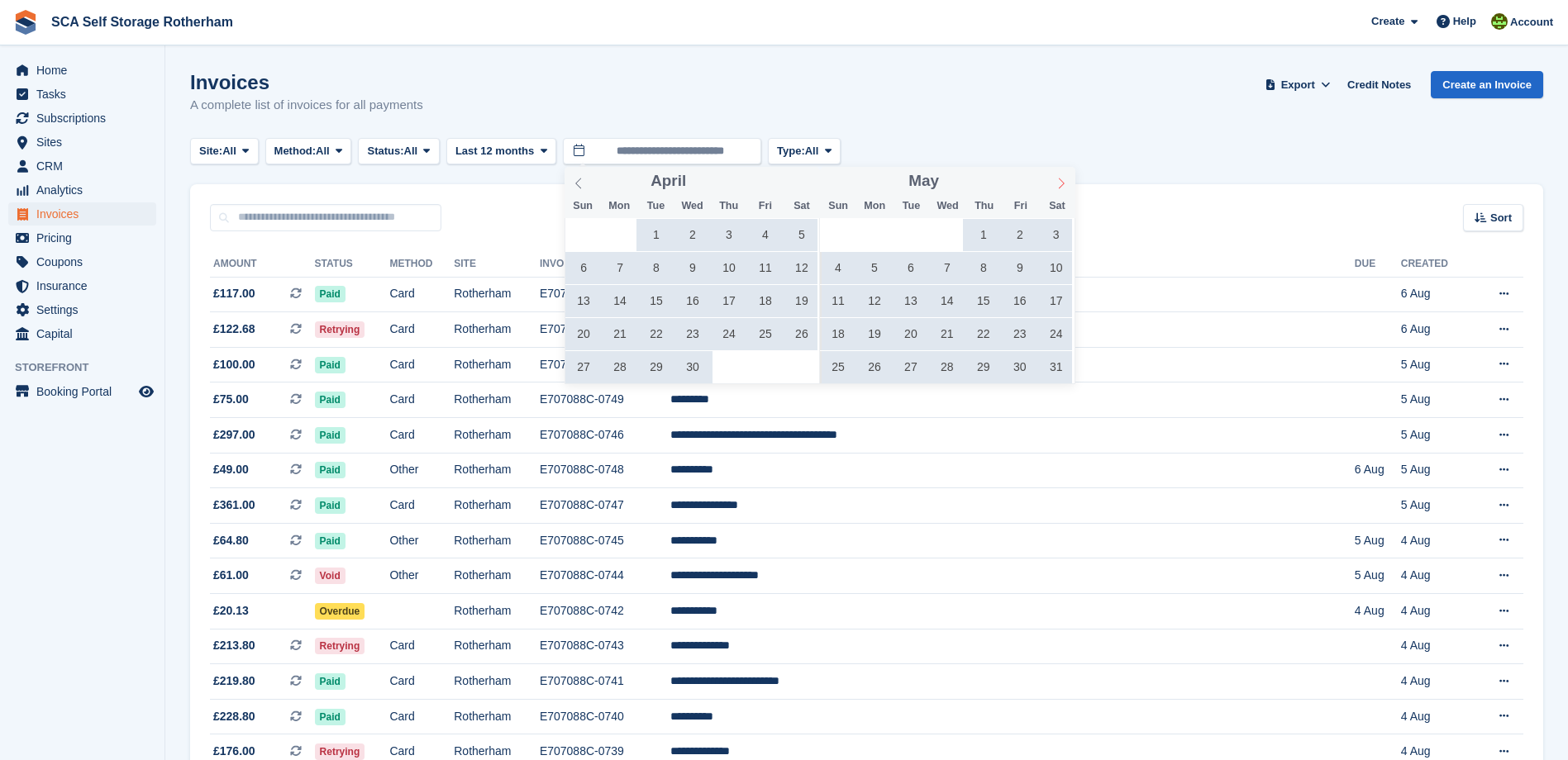 click at bounding box center (1061, 181) 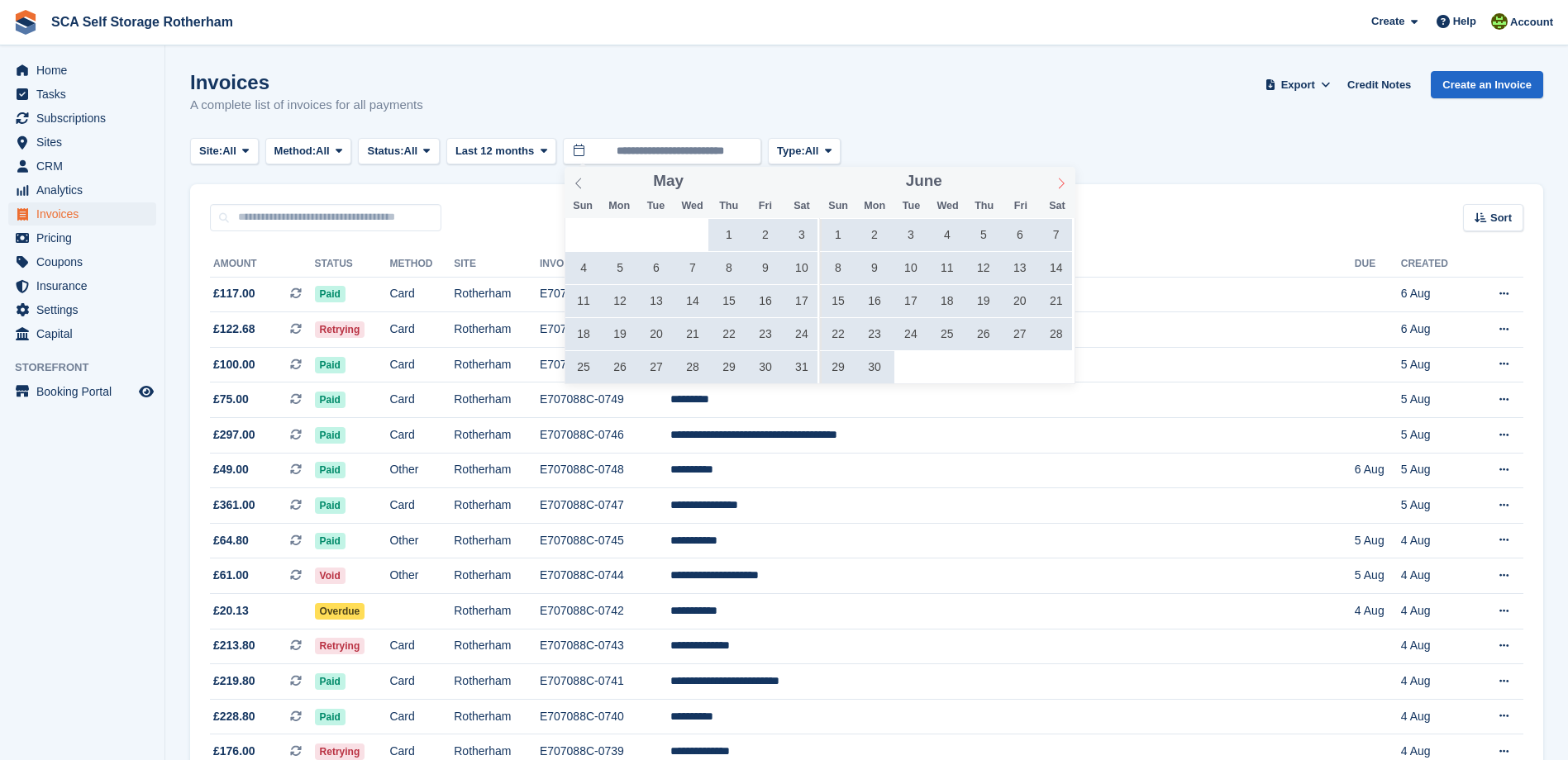 click at bounding box center [1061, 181] 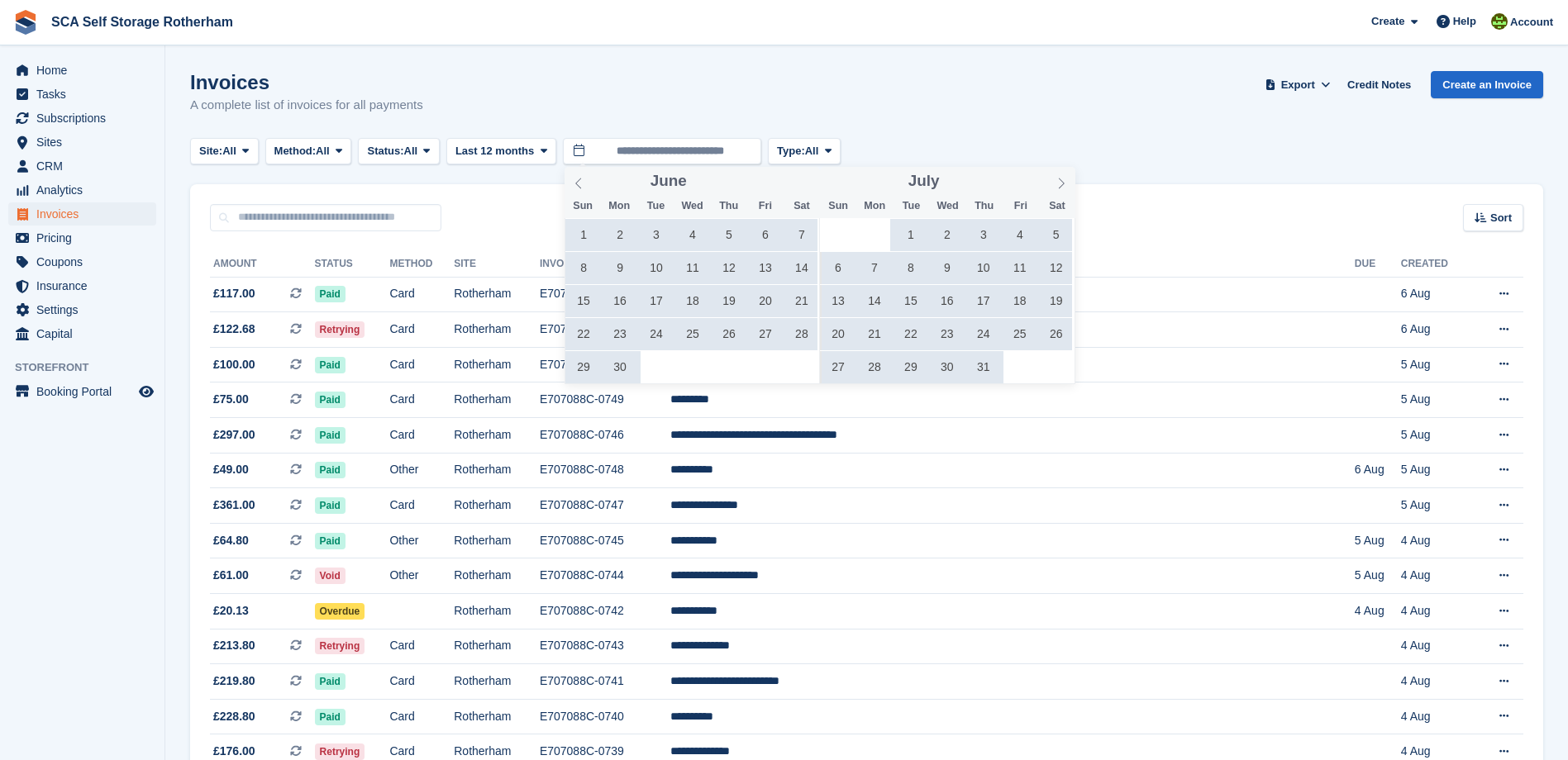 click on "1" at bounding box center [910, 235] 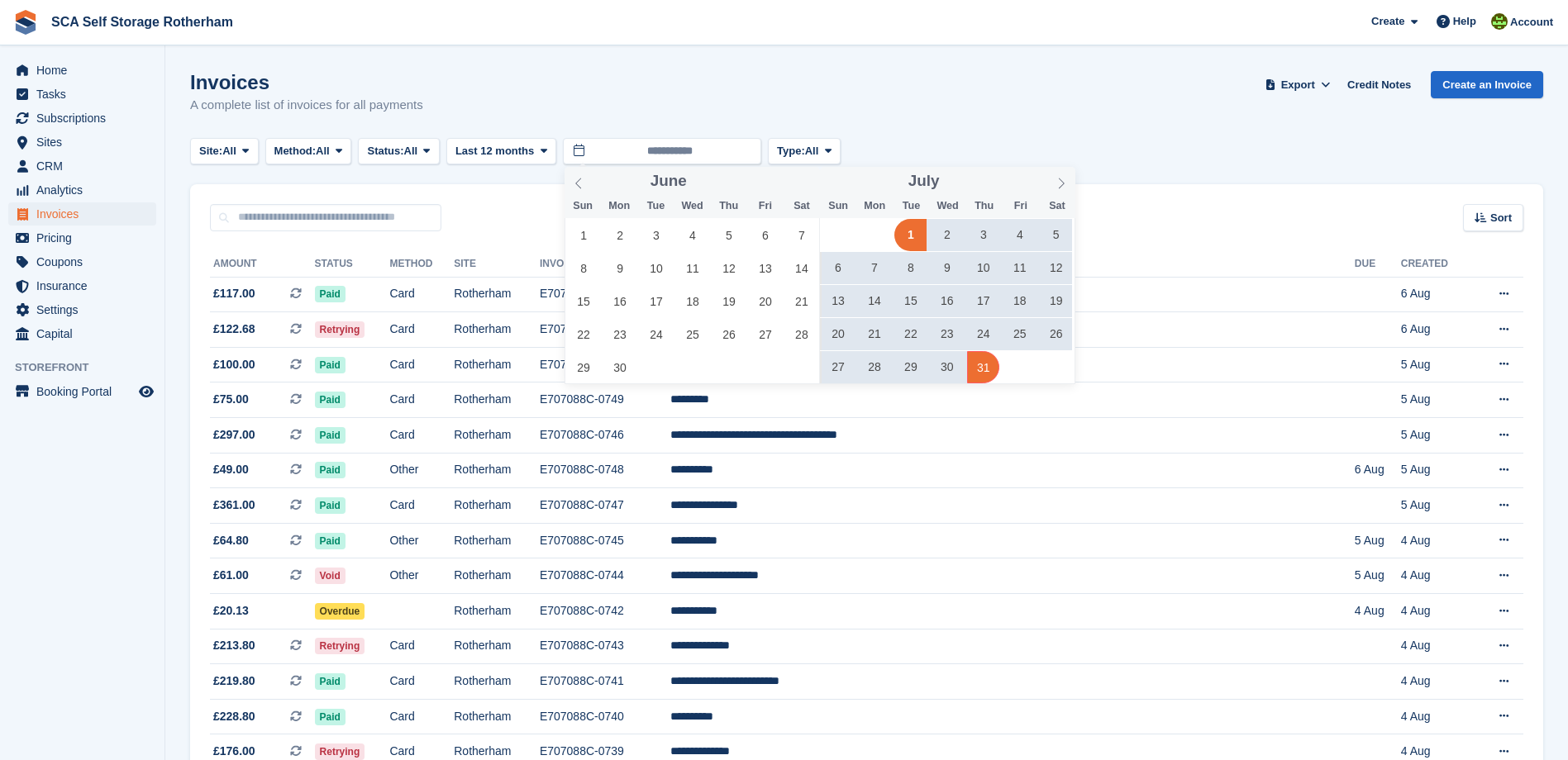 click on "31" at bounding box center (983, 367) 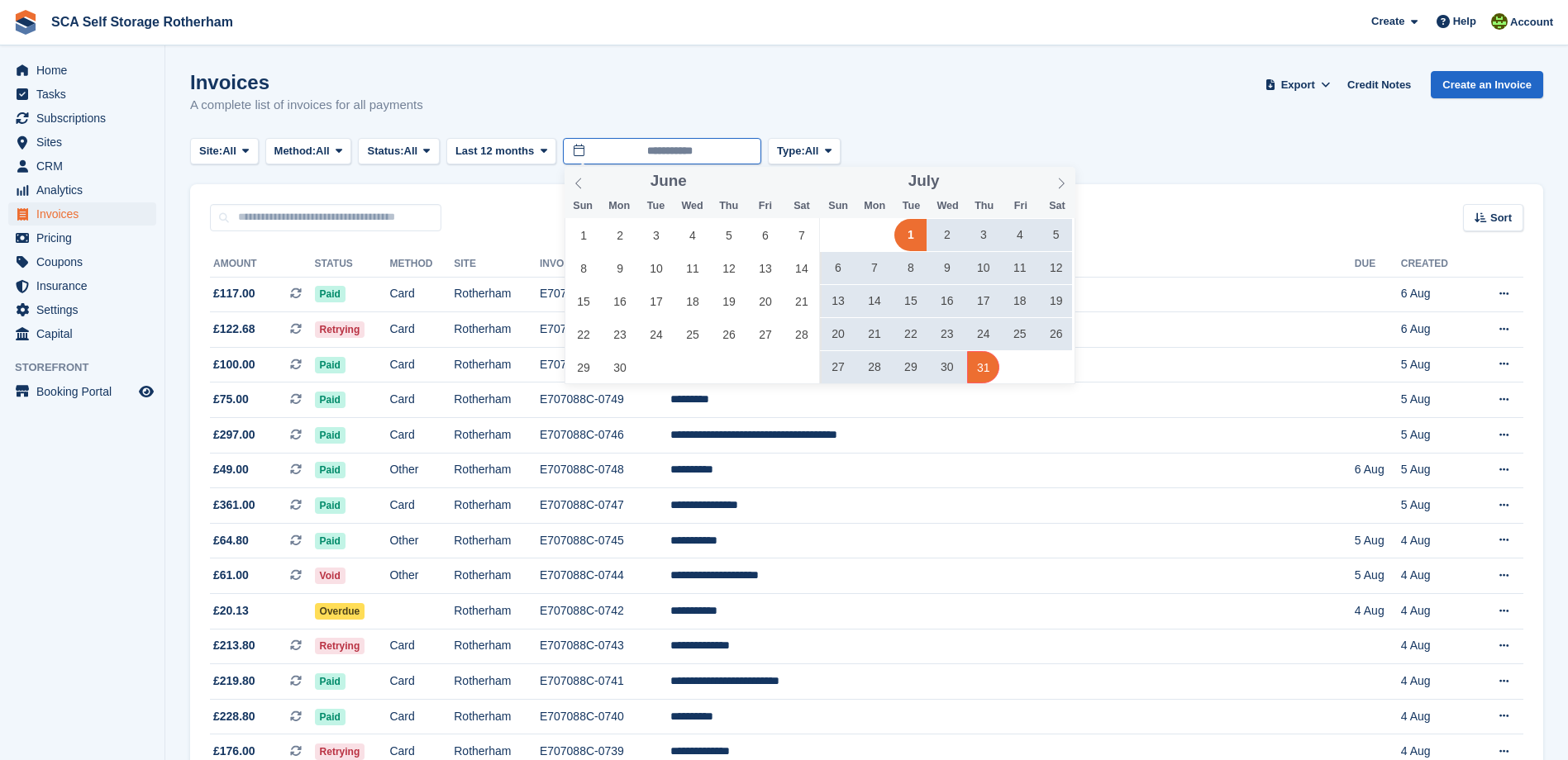 type on "**********" 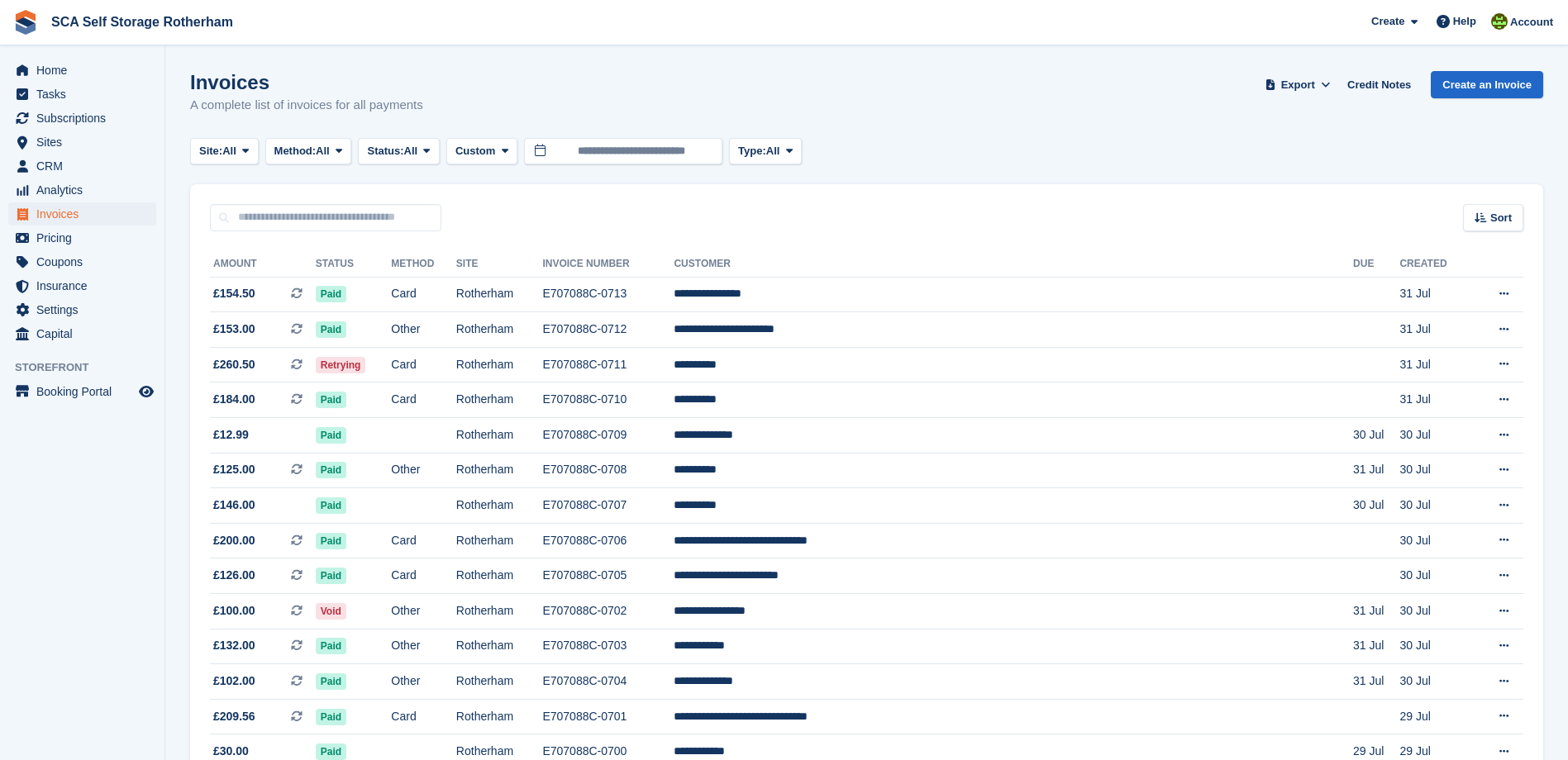 click on "Site:
All
All
Rotherham
Door-to-Door Storage
Method:
All
All
Bank Transfer
Cash
Cheque
Debit/Credit Card
Direct Debit
SEPA Direct Debit
Other
Status:
All
All
Paid
Draft
Open
Void
Uncollectible
Custom
Custom
Today
Yesterday
Last 7 days
Last 2 weeks
Last 4 weeks
Last 3 months All" at bounding box center [866, 151] 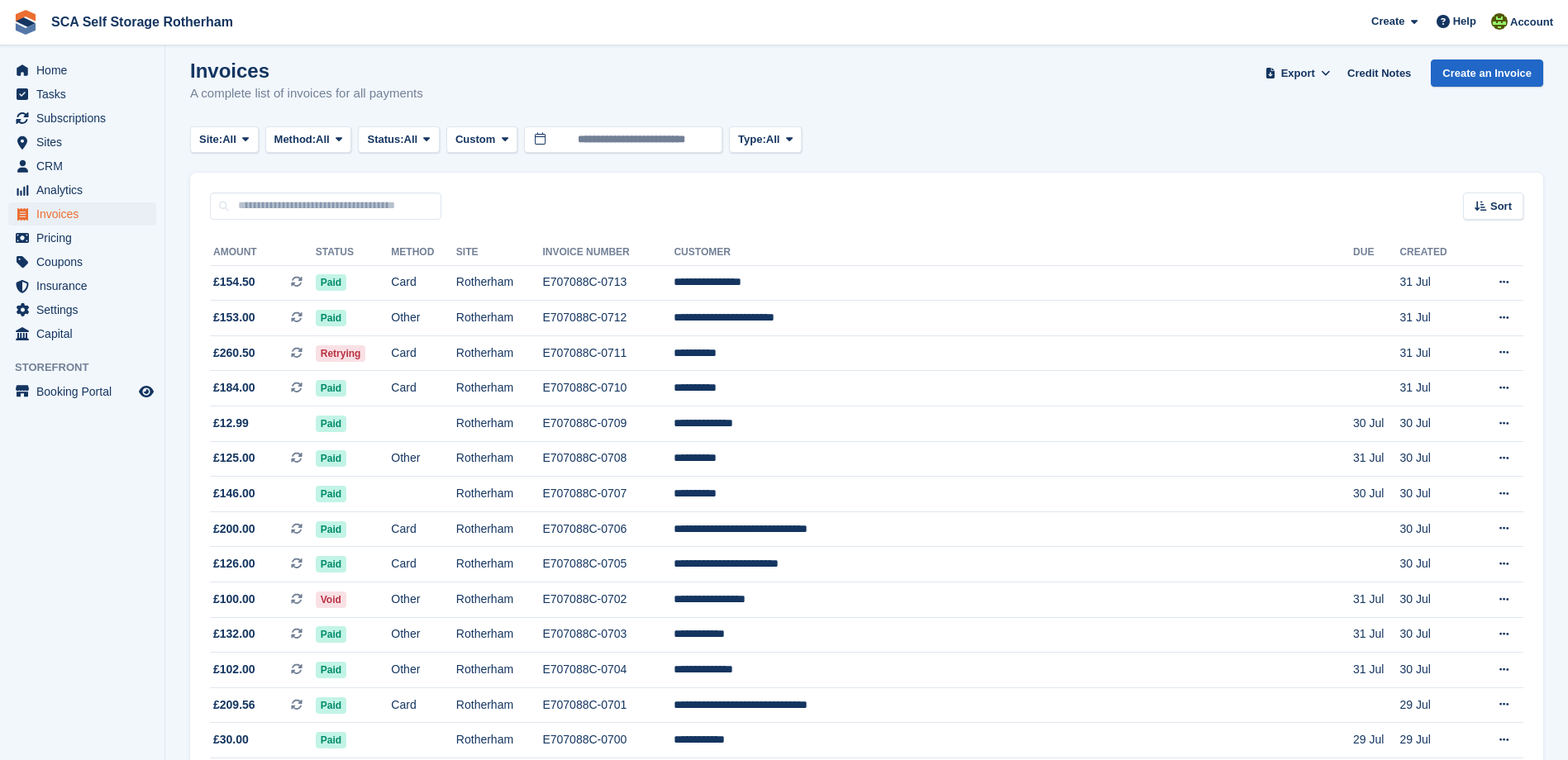 scroll, scrollTop: 0, scrollLeft: 0, axis: both 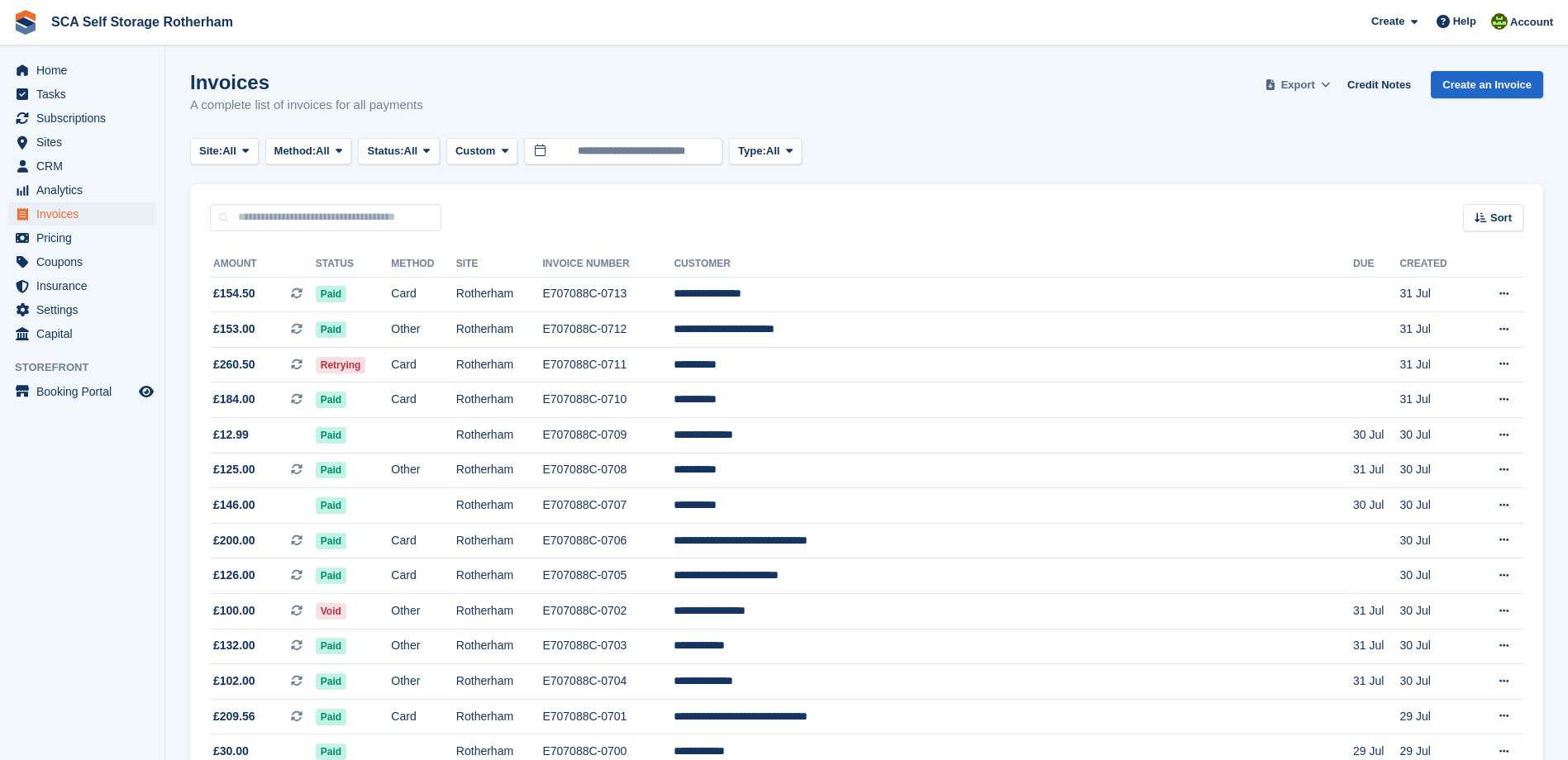click at bounding box center [1326, 85] 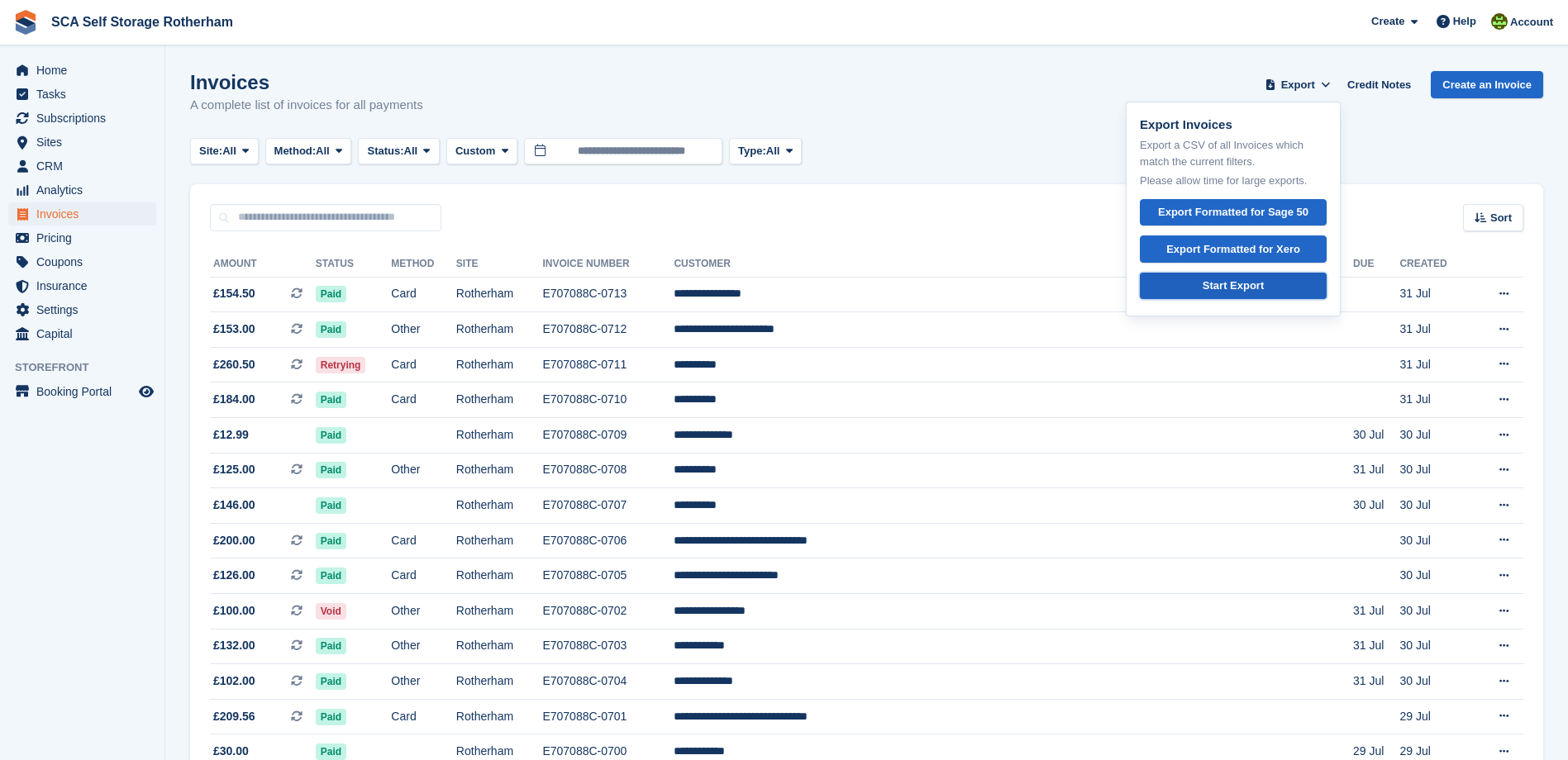 click on "Start Export" at bounding box center [1233, 286] 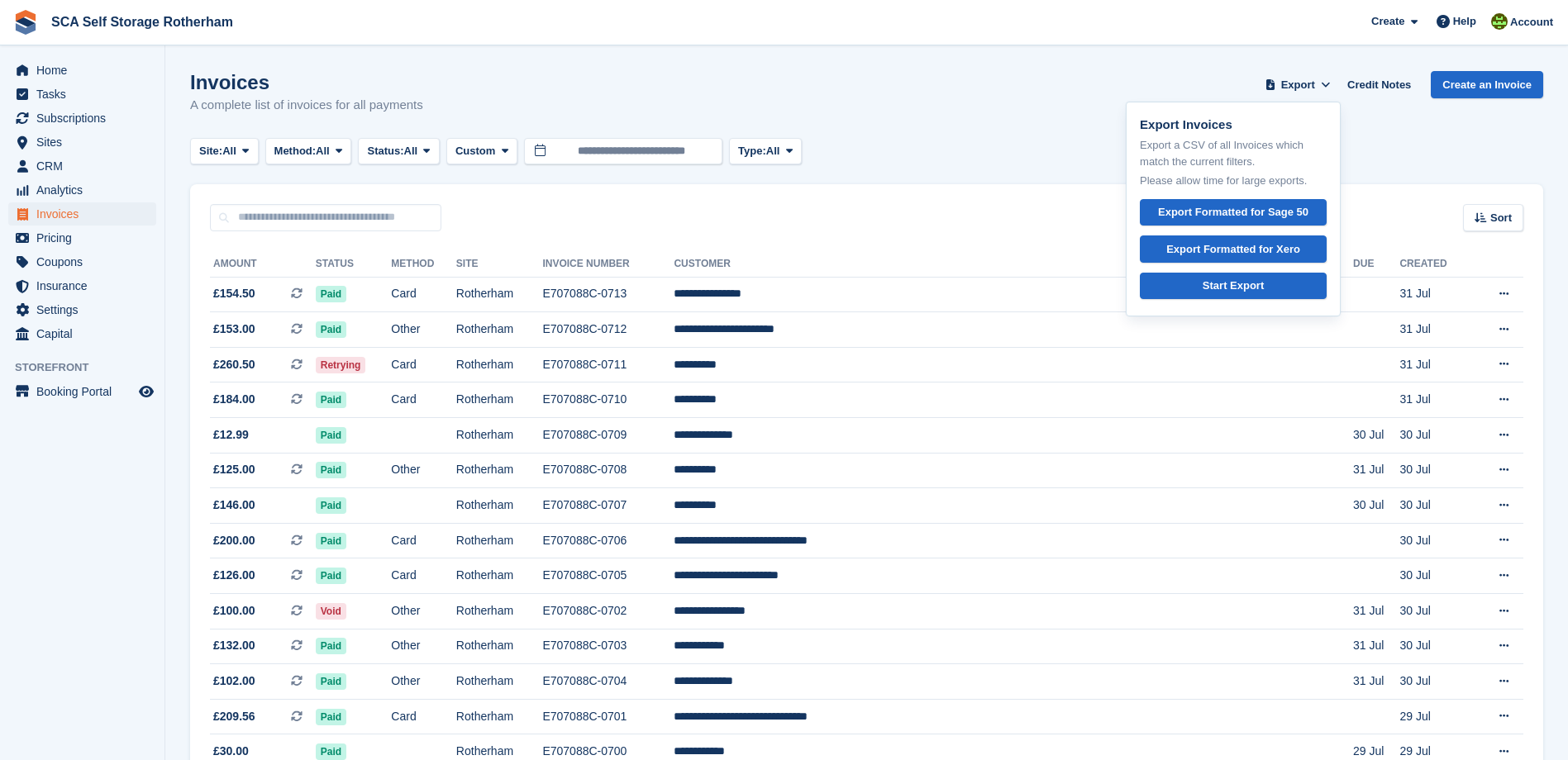 drag, startPoint x: 886, startPoint y: 127, endPoint x: 1017, endPoint y: 216, distance: 158.373 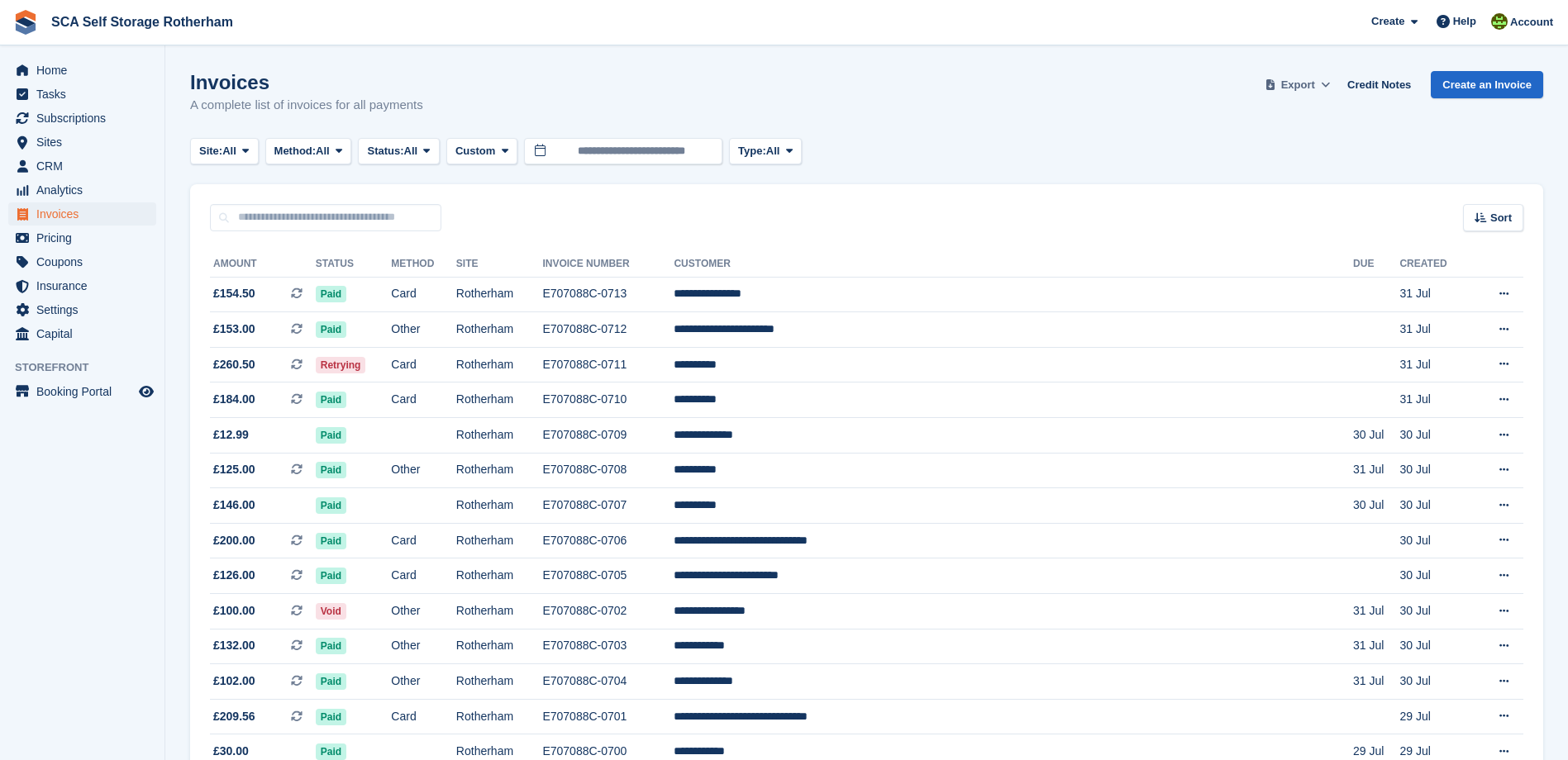 click at bounding box center [1326, 85] 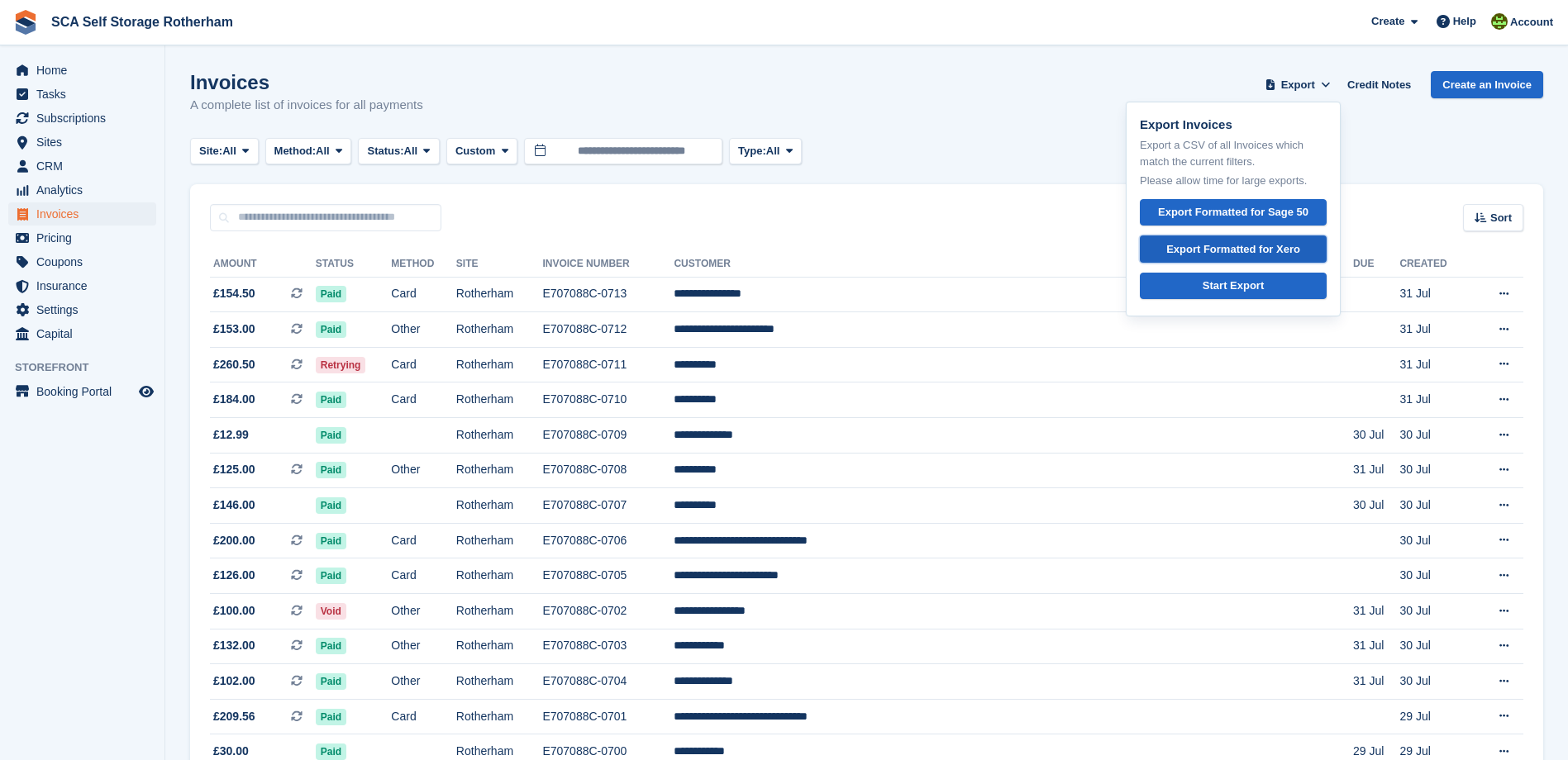 click on "Export Formatted for Xero" at bounding box center (1233, 249) 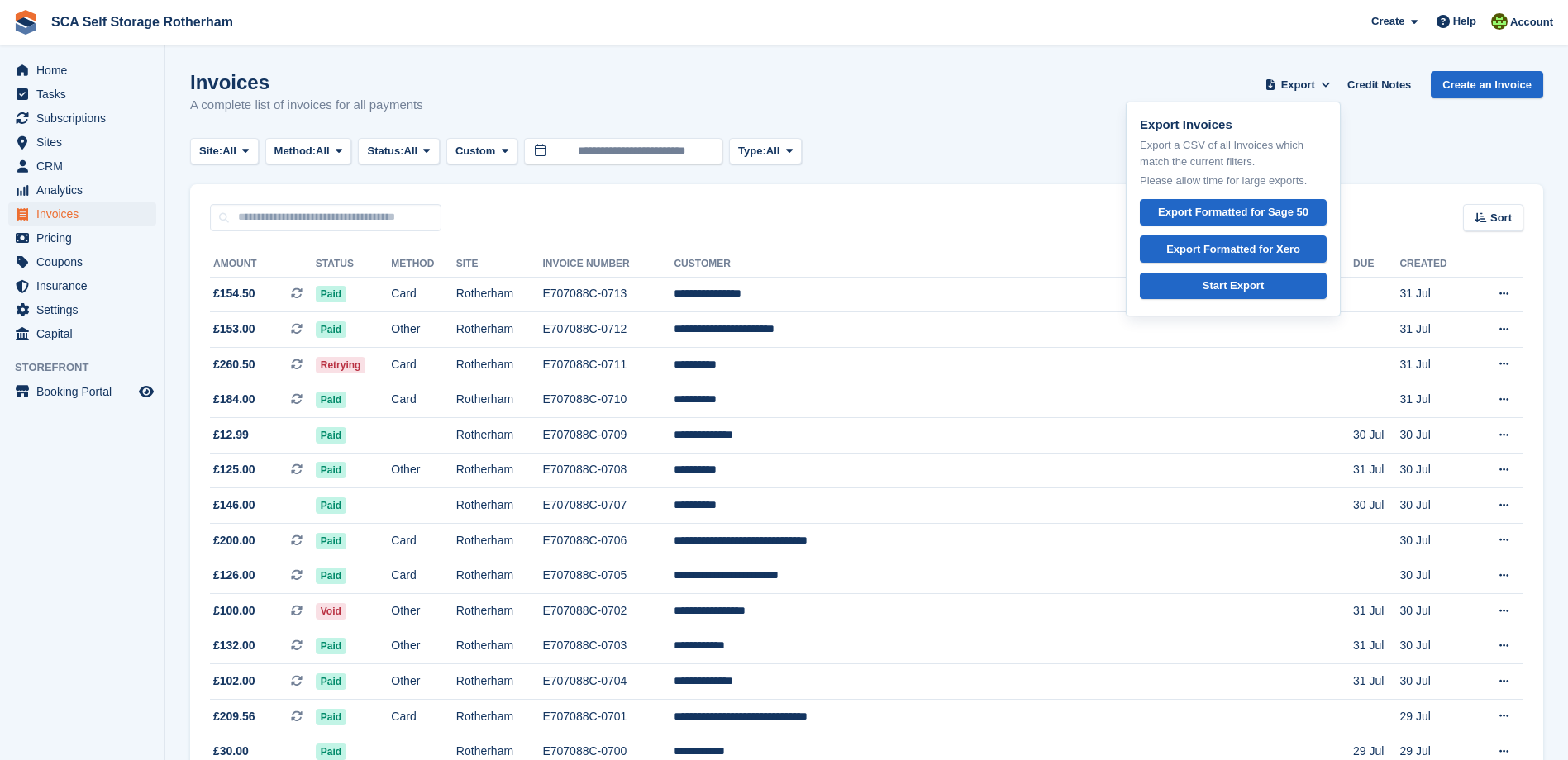 click on "Invoices
A complete list of invoices for all payments
Export
Export Invoices
Export a CSV of all Invoices which match the current filters.
Please allow time for large exports.
Export Formatted for Sage 50
Export Formatted for Xero
Start Export
Credit Notes
Create an Invoice" at bounding box center (866, 102) 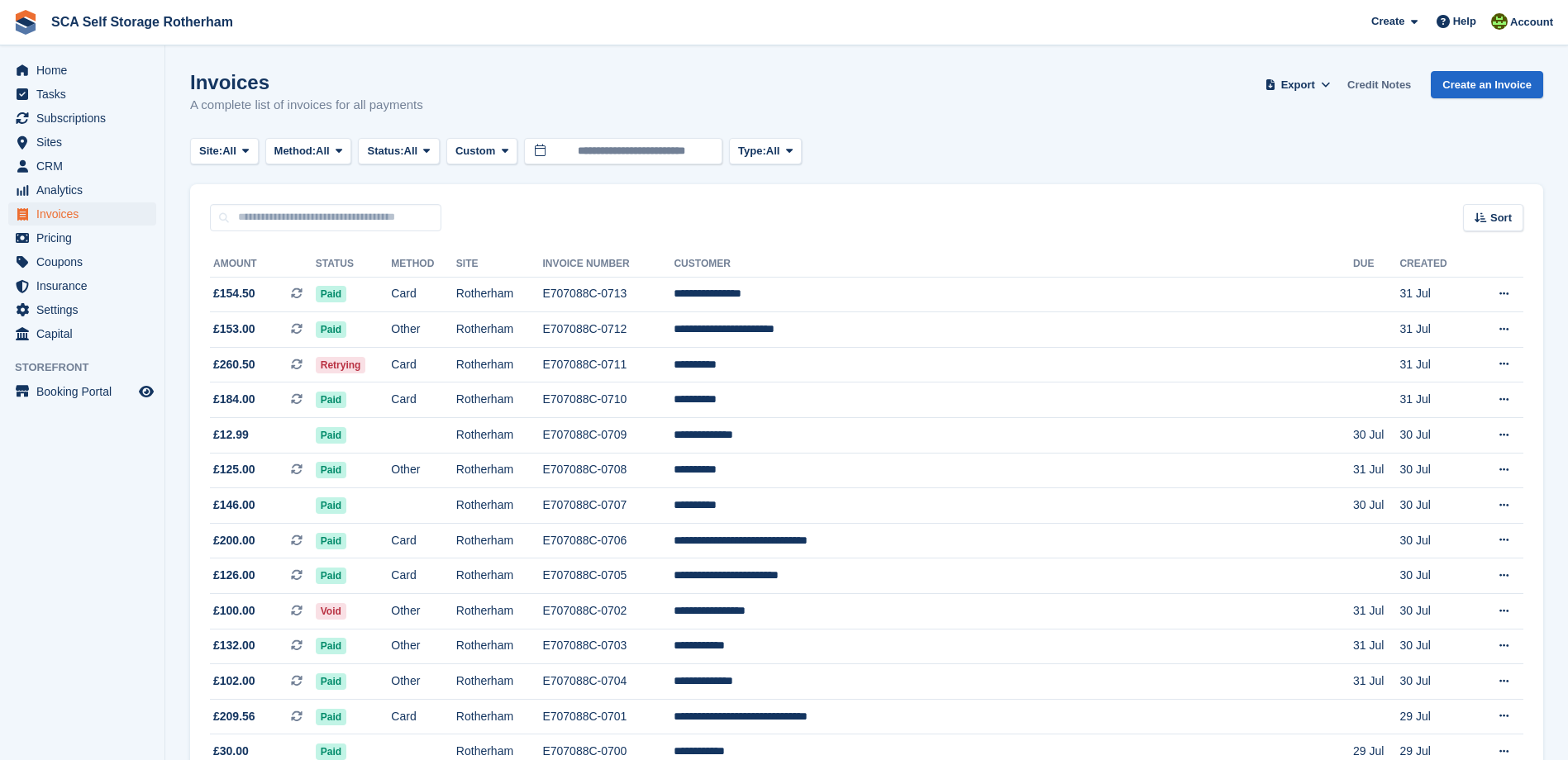 click on "Credit Notes" at bounding box center [1379, 84] 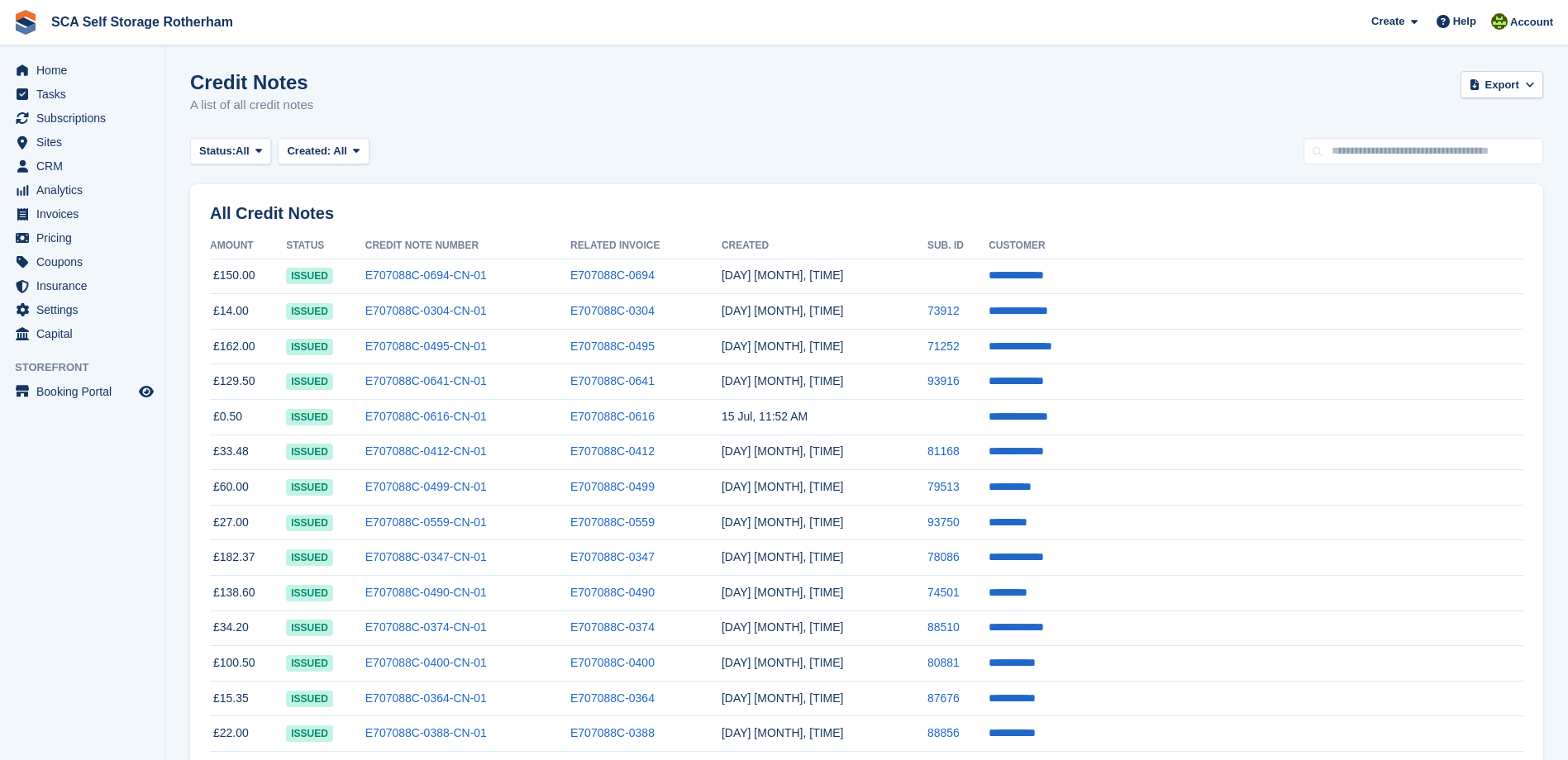 scroll, scrollTop: 0, scrollLeft: 0, axis: both 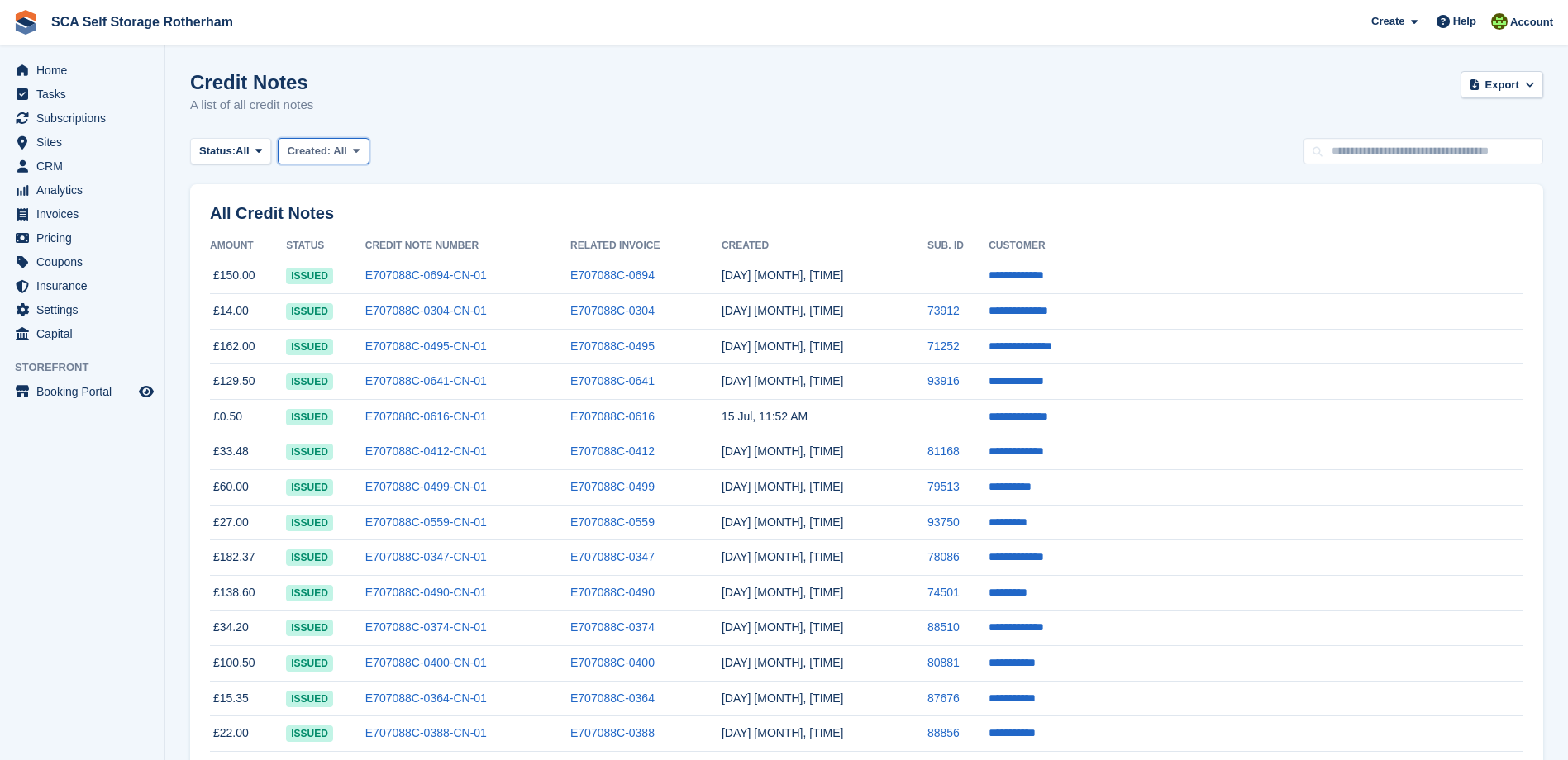 click on "Created:
All" at bounding box center (317, 151) 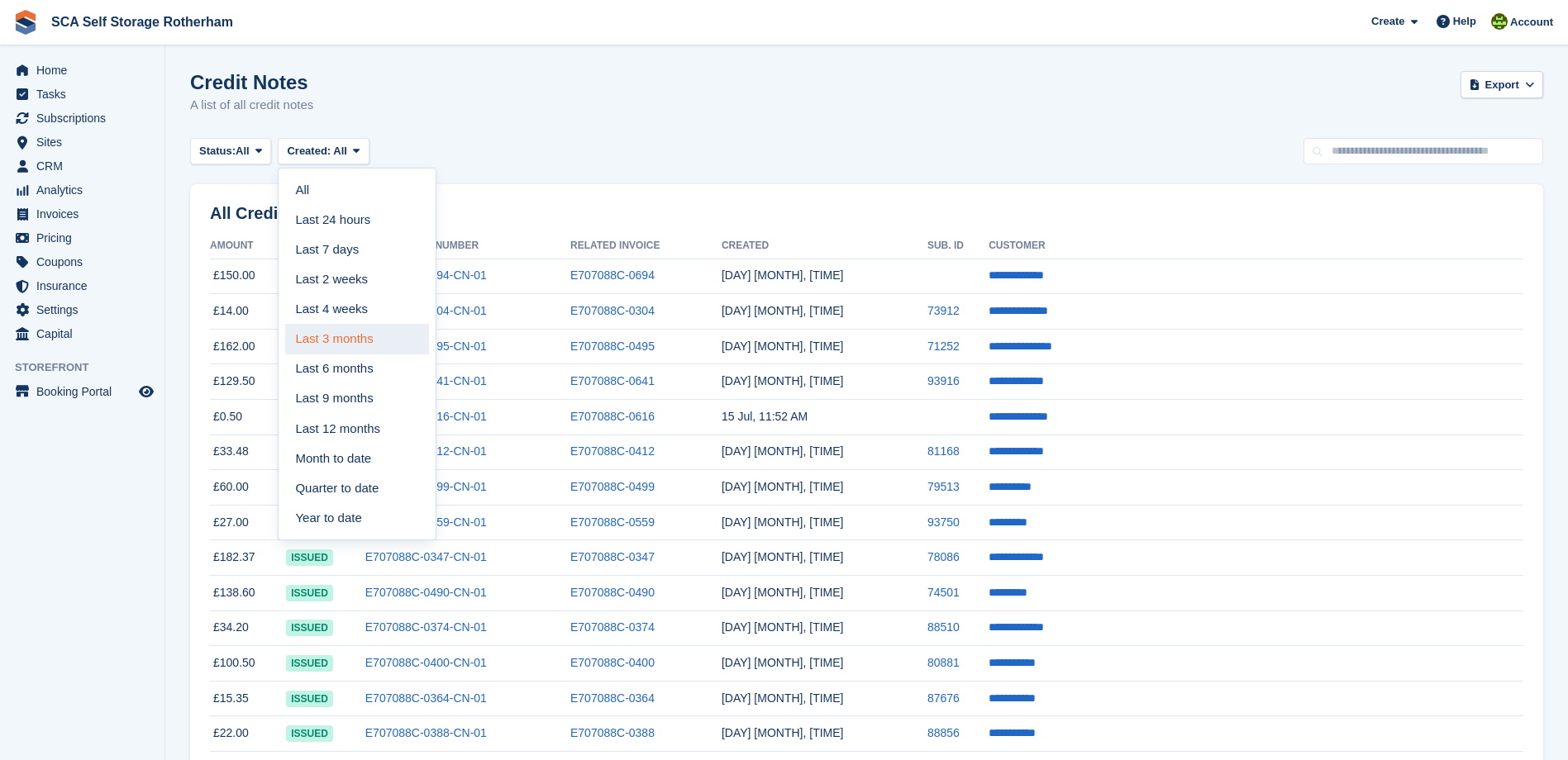 click on "Last 3 months" at bounding box center [357, 339] 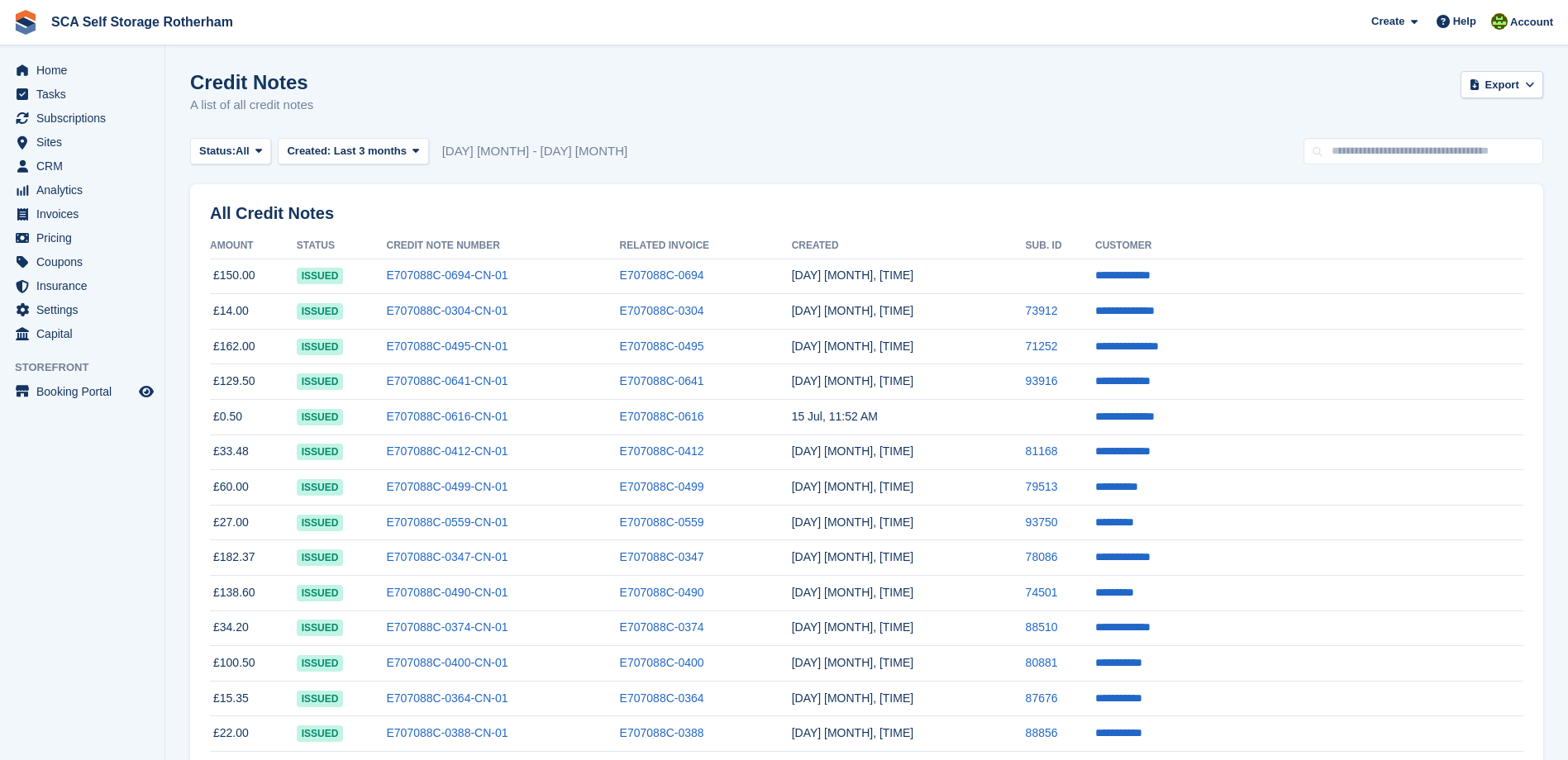 click on "Credit Notes
A list of all credit notes
Export
Export Credit Notes
Export a CSV of all Credit Notes which match the current filters.
Please allow time for large exports.
Export Formatted for Sage 50
Export Formatted for Xero
Start Export" at bounding box center [866, 102] 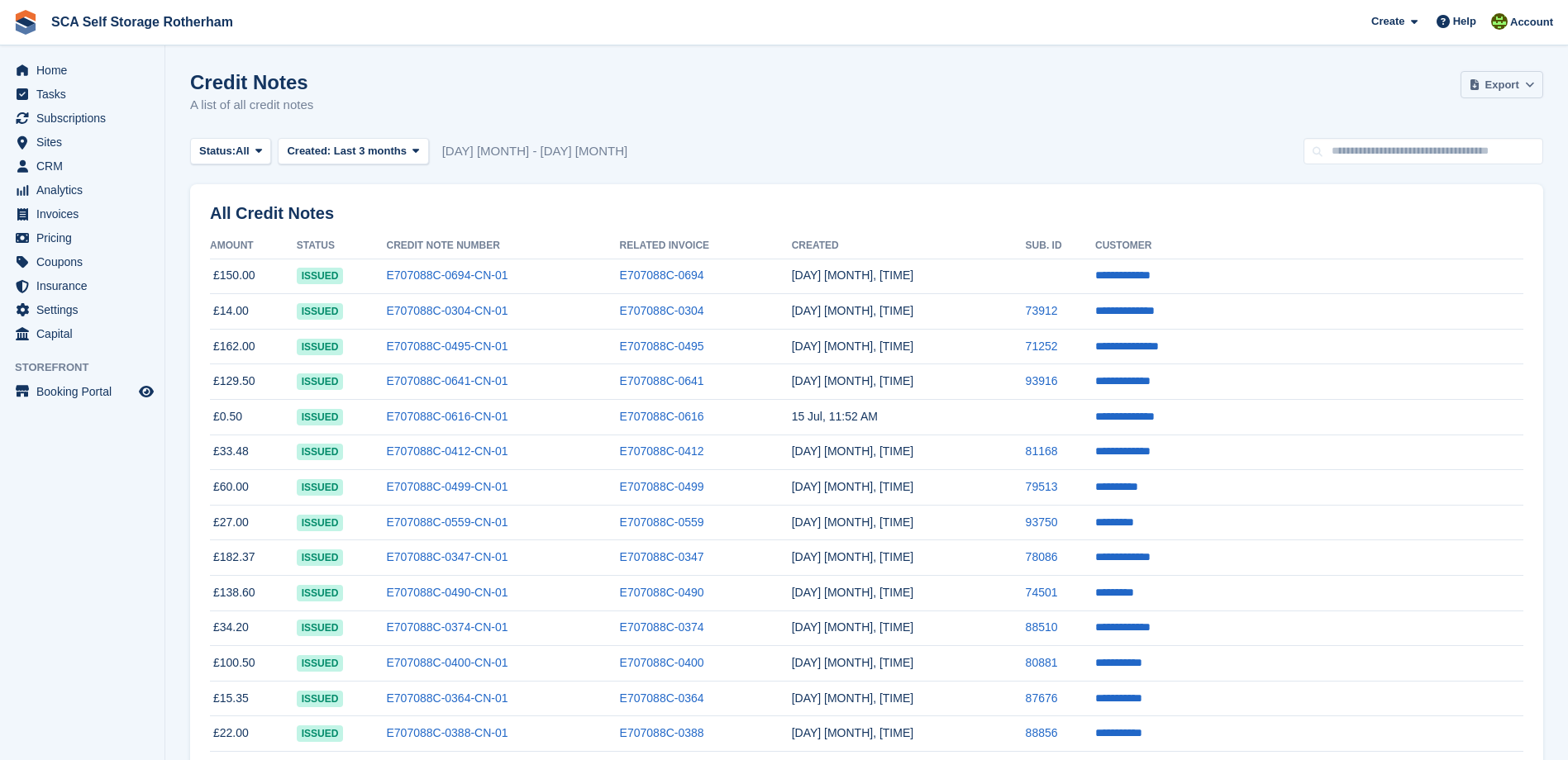 click on "Export" at bounding box center (1502, 85) 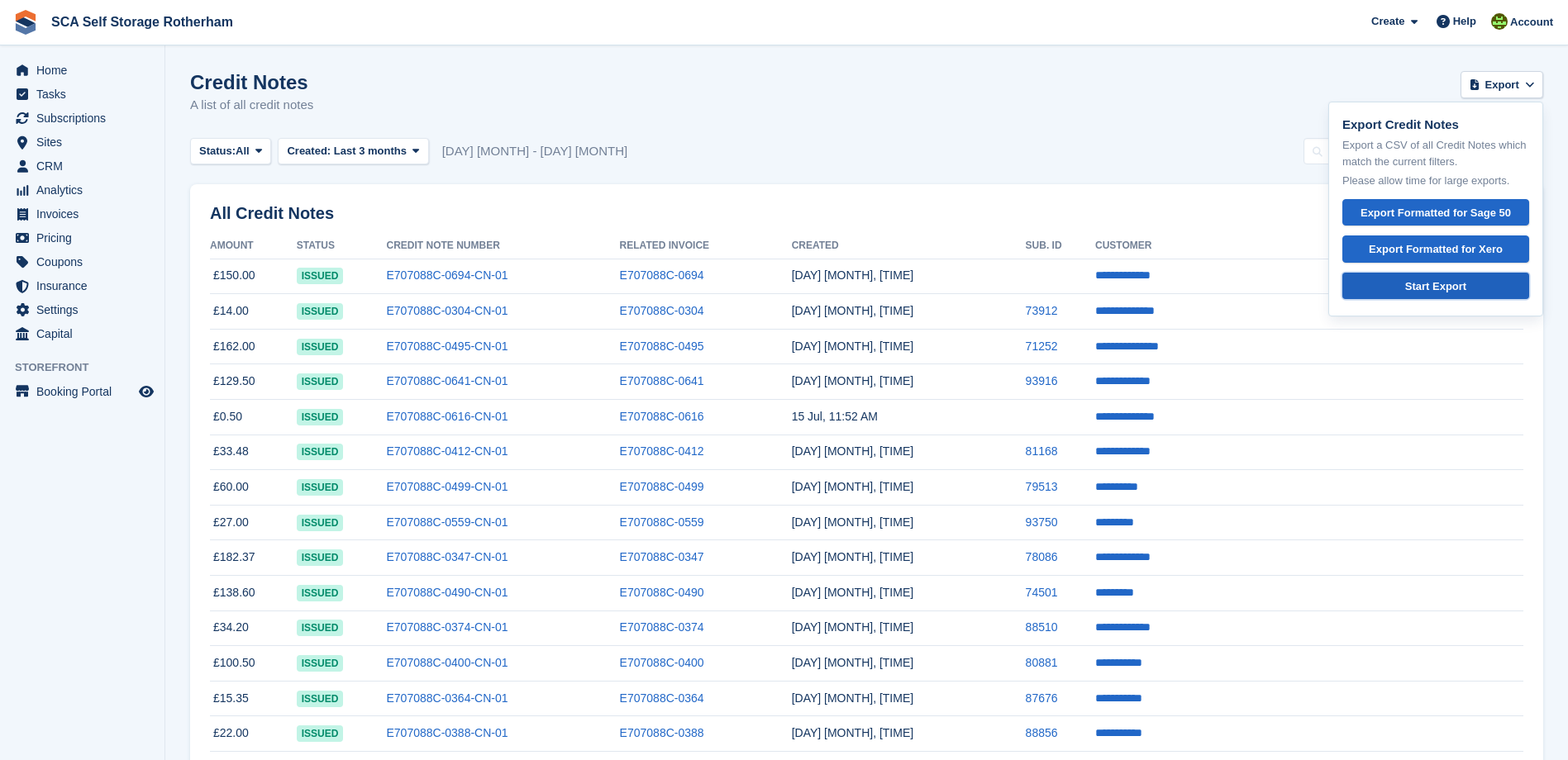 click on "Start Export" at bounding box center [1436, 287] 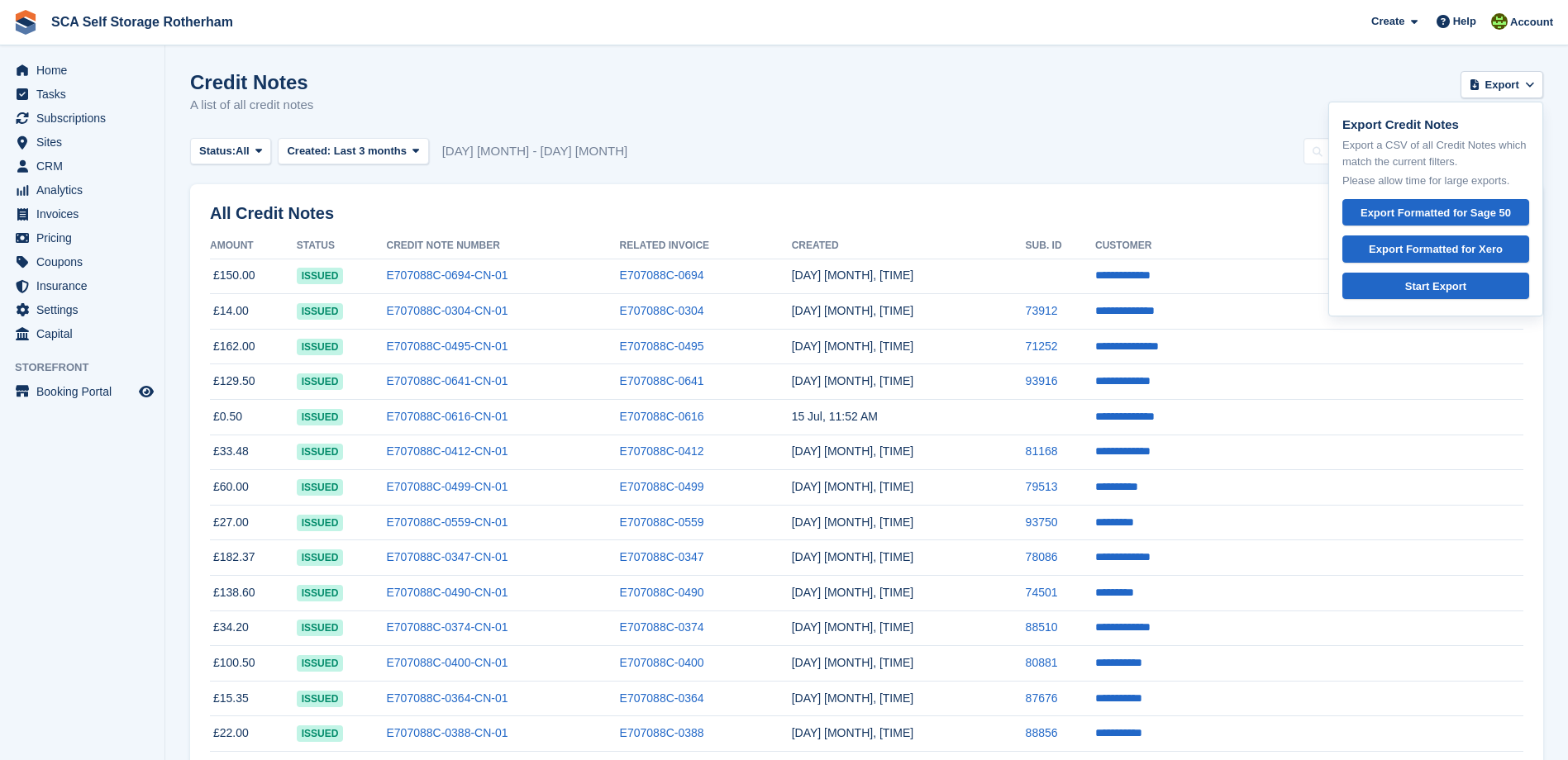 click on "Credit Notes
A list of all credit notes
Export
Export Credit Notes
Export a CSV of all Credit Notes which match the current filters.
Please allow time for large exports.
Export Formatted for Sage 50
Export Formatted for Xero
Start Export" at bounding box center [866, 102] 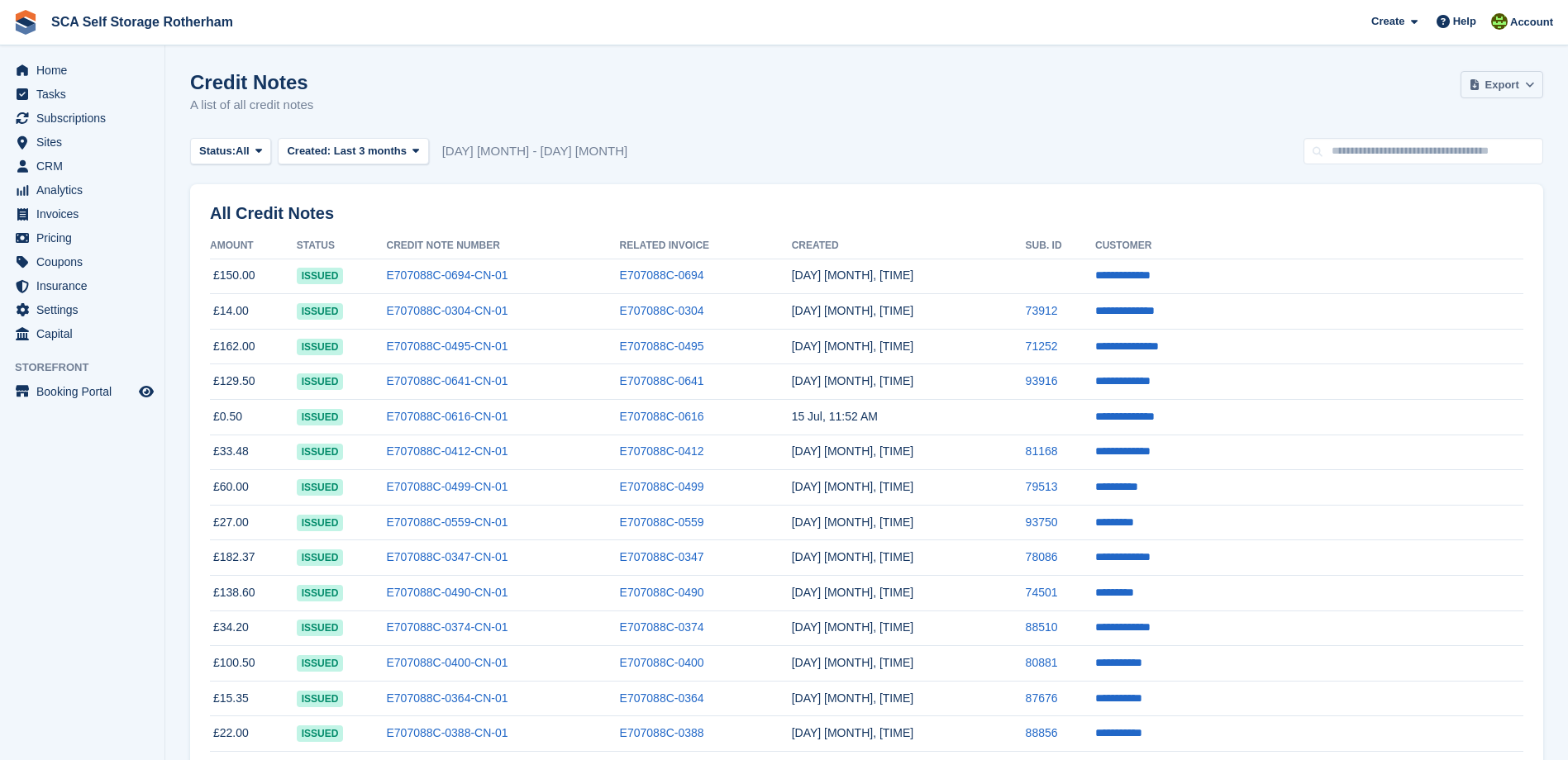 click on "Export" at bounding box center [1502, 85] 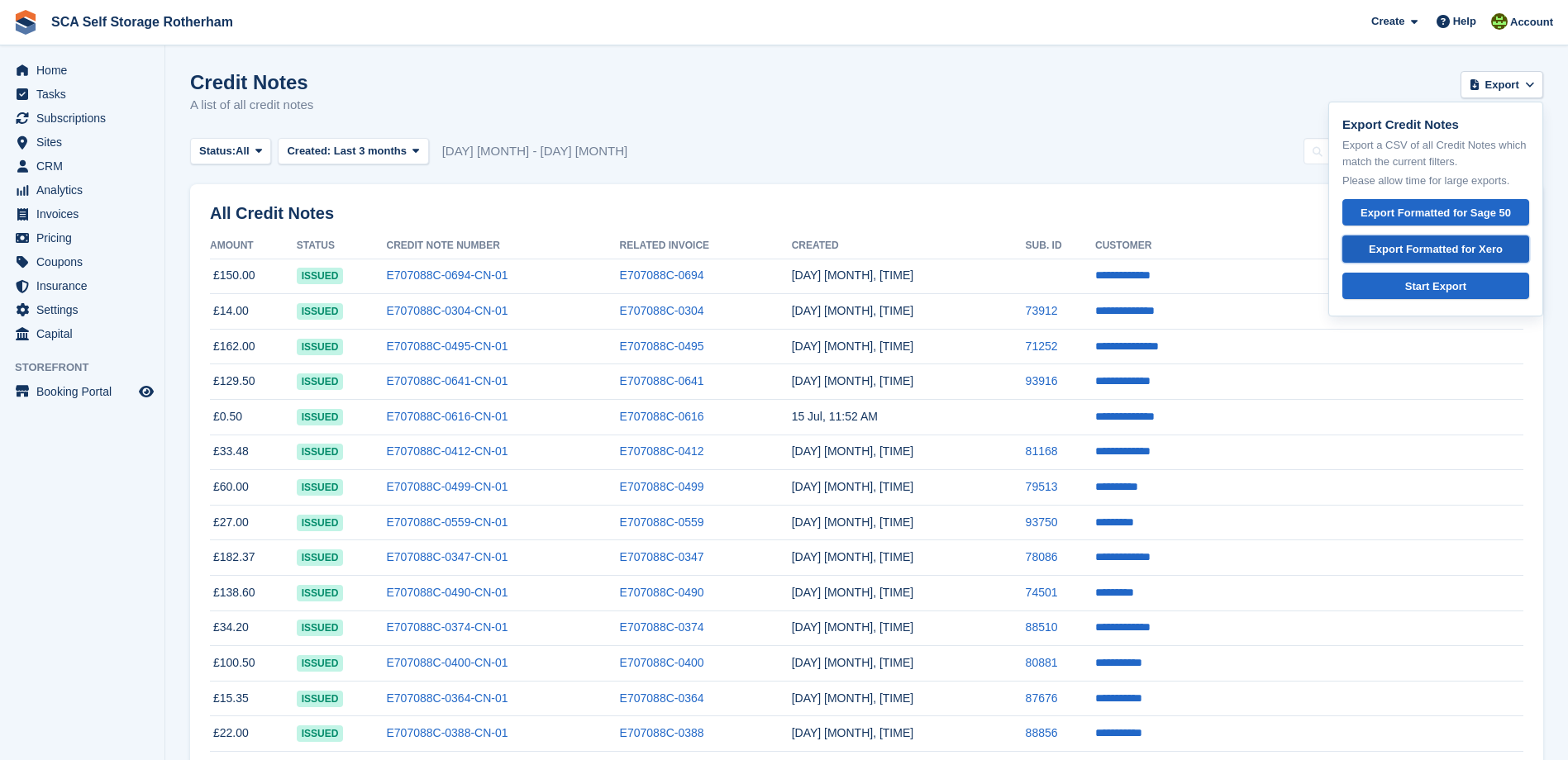 click on "Export Formatted for Xero" at bounding box center (1436, 249) 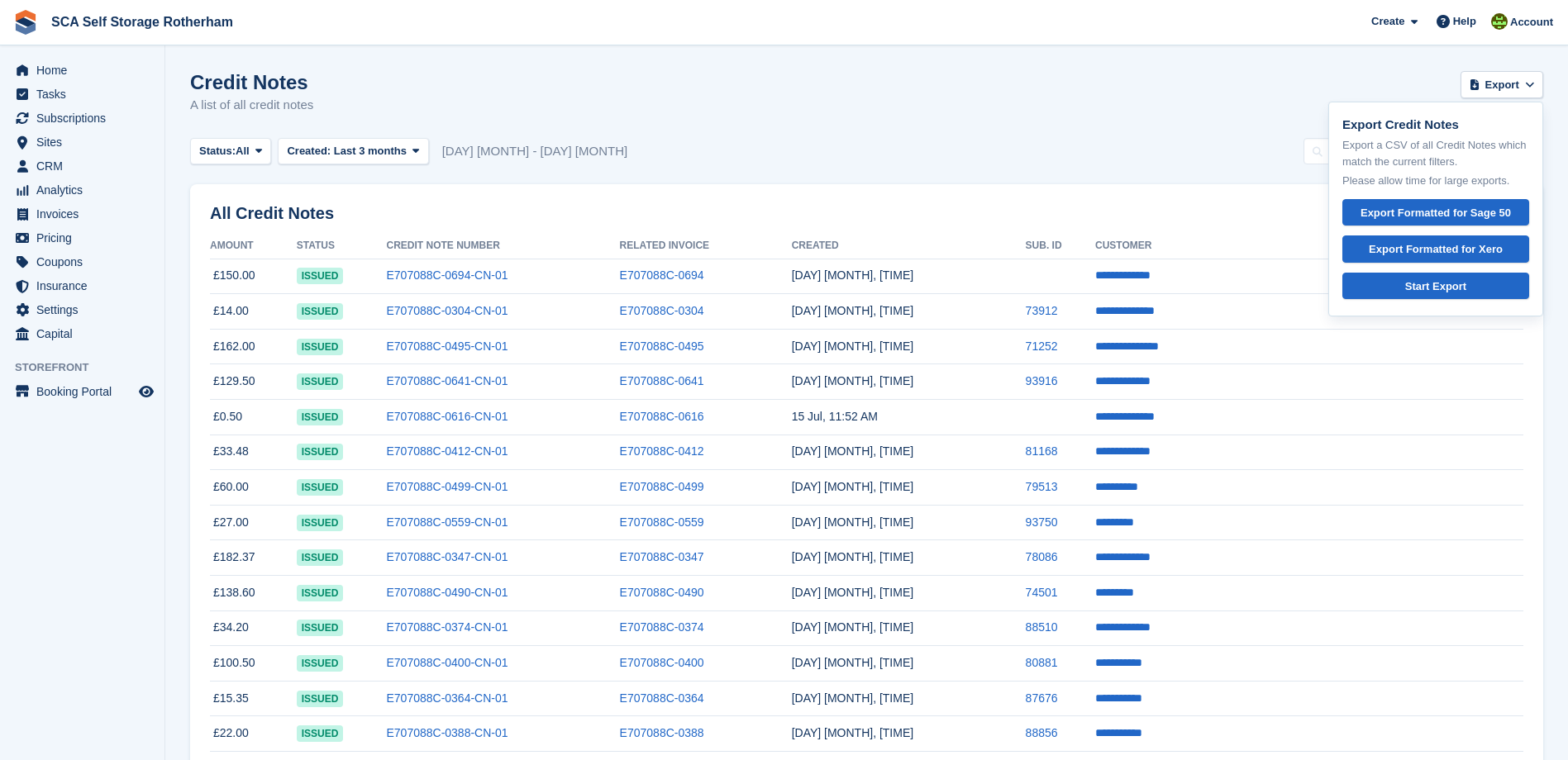click on "Credit Notes
A list of all credit notes
Export
Export Credit Notes
Export a CSV of all Credit Notes which match the current filters.
Please allow time for large exports.
Export Formatted for Sage 50
Export Formatted for Xero
Start Export" at bounding box center (866, 102) 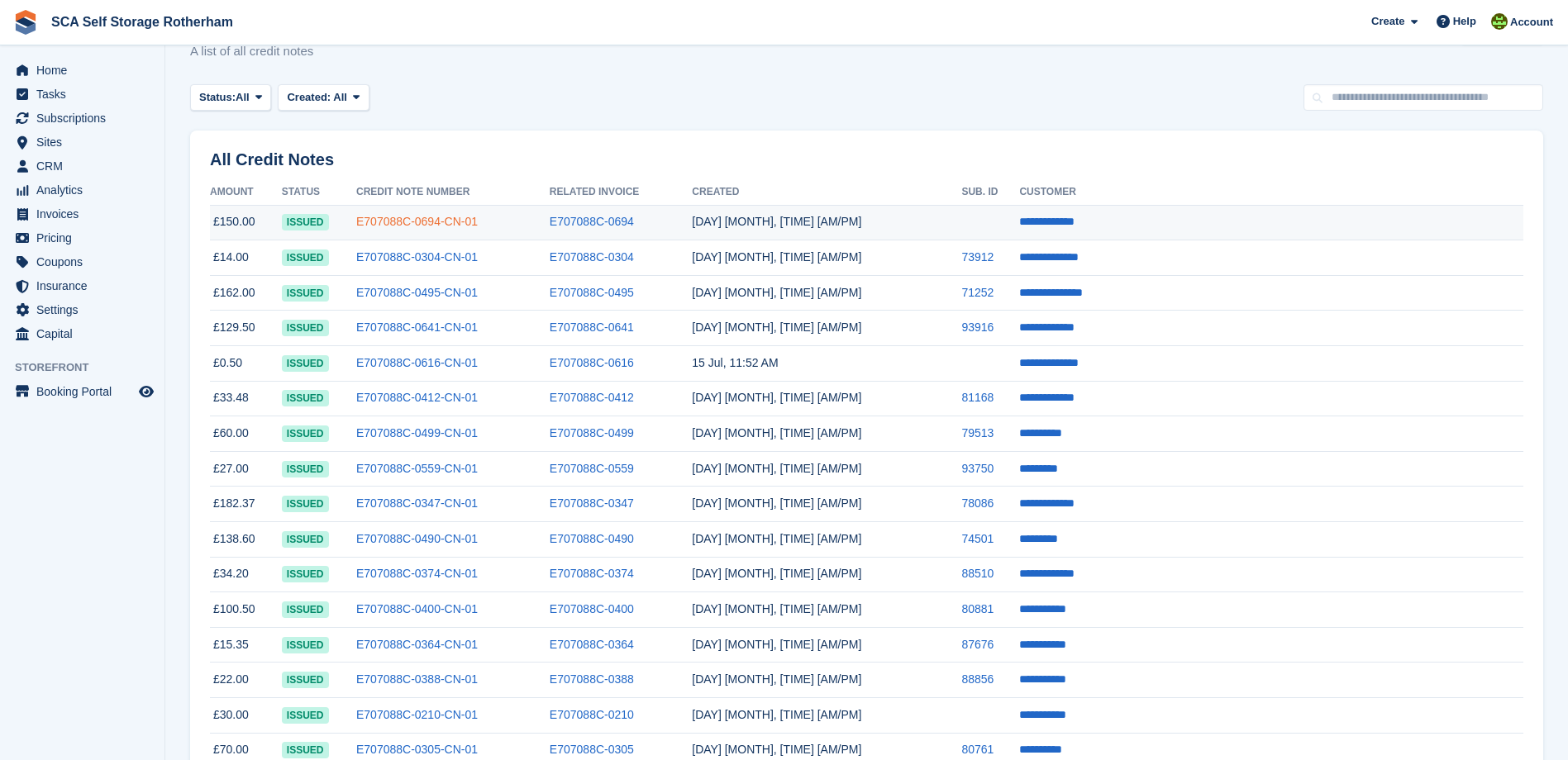scroll, scrollTop: 83, scrollLeft: 0, axis: vertical 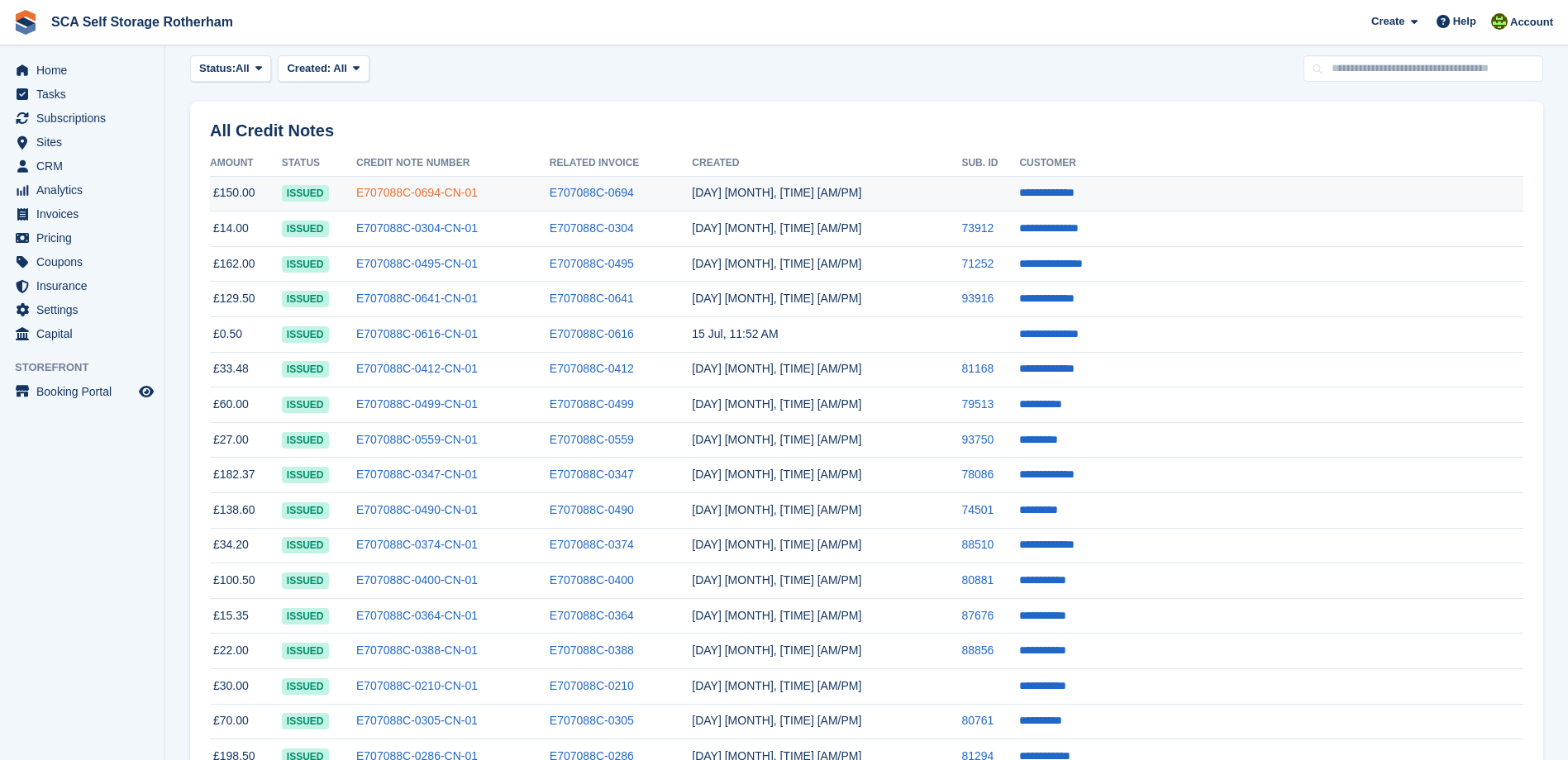 click on "E707088C-0694-CN-01" at bounding box center [417, 192] 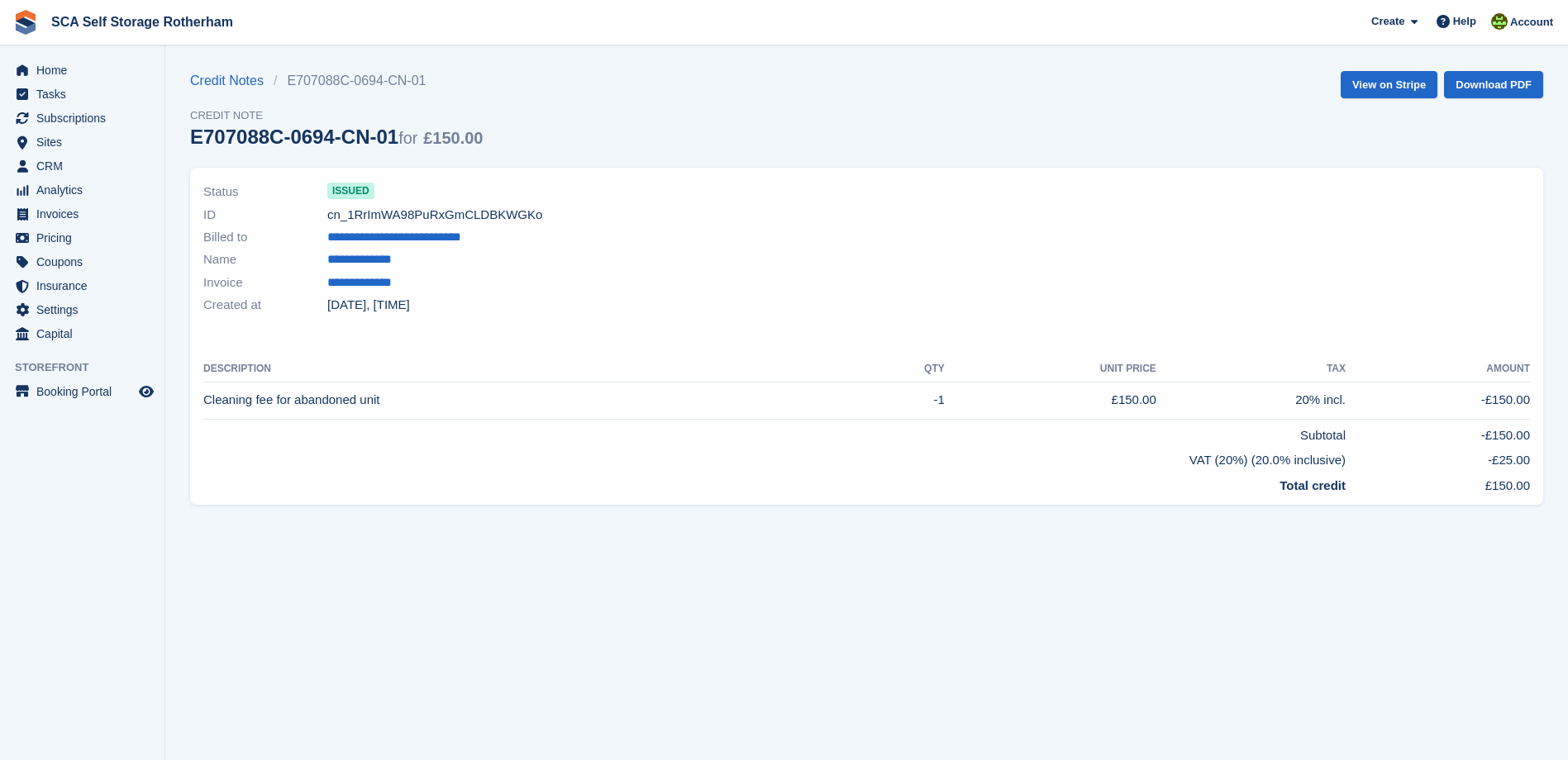 scroll, scrollTop: 0, scrollLeft: 0, axis: both 